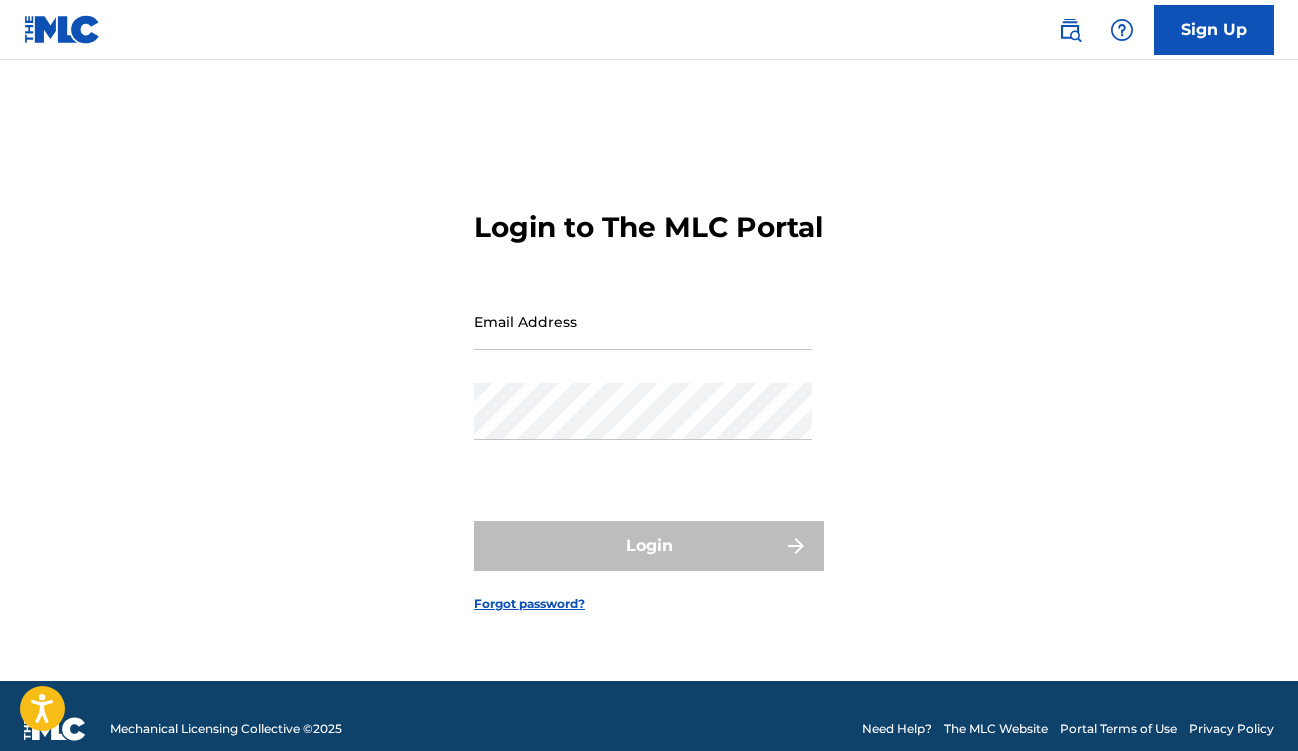scroll, scrollTop: 0, scrollLeft: 0, axis: both 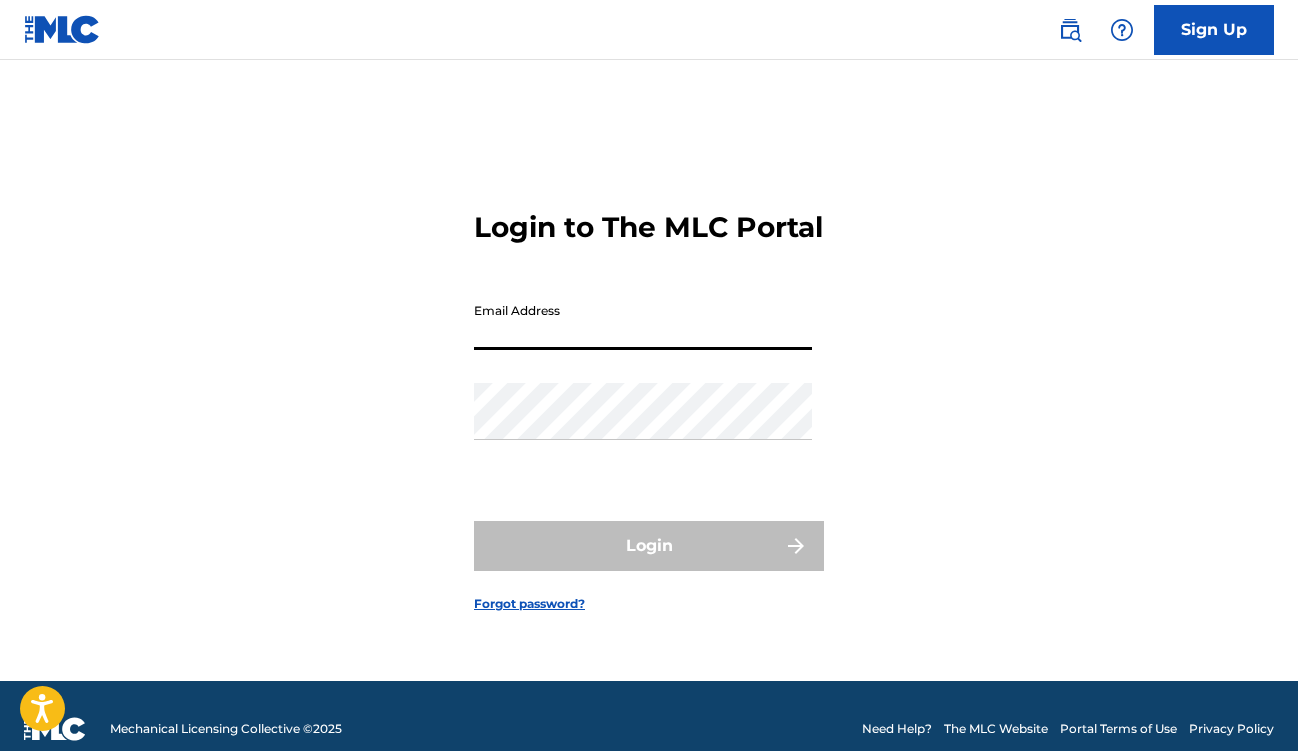 click on "Email Address" at bounding box center [643, 321] 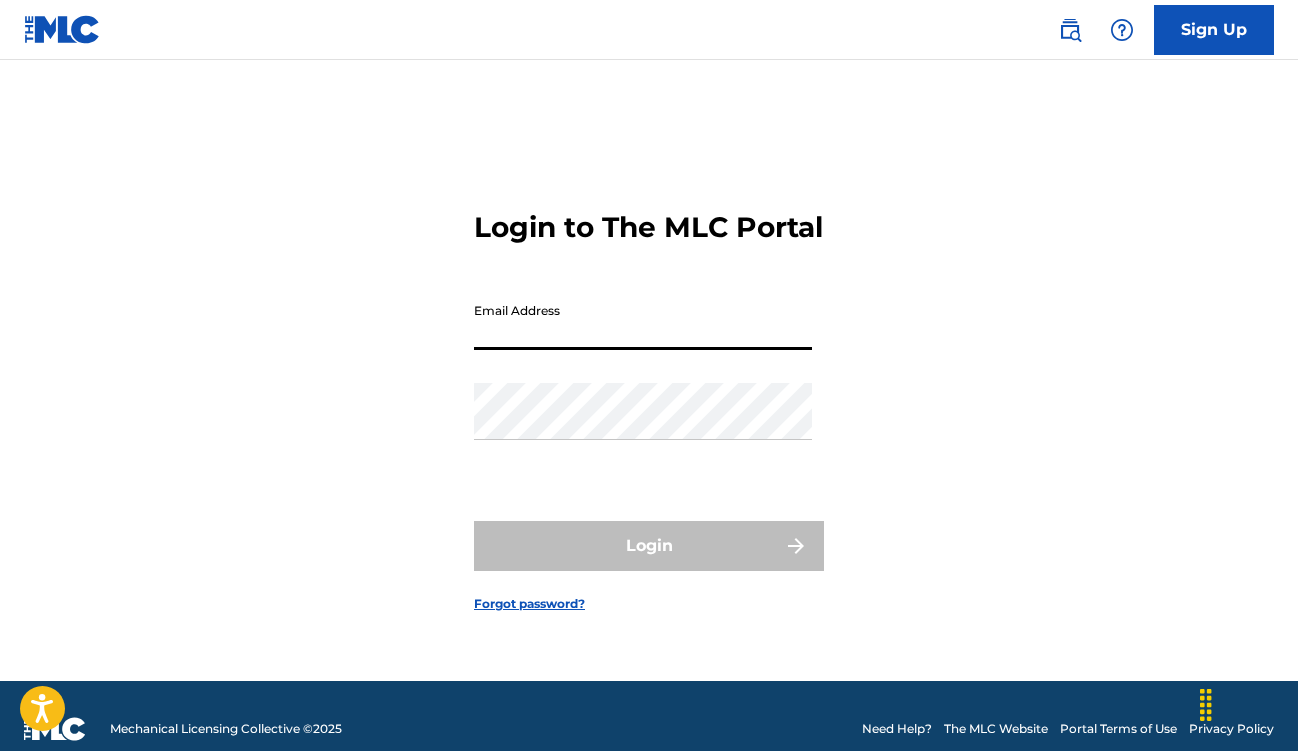type on "[EMAIL]" 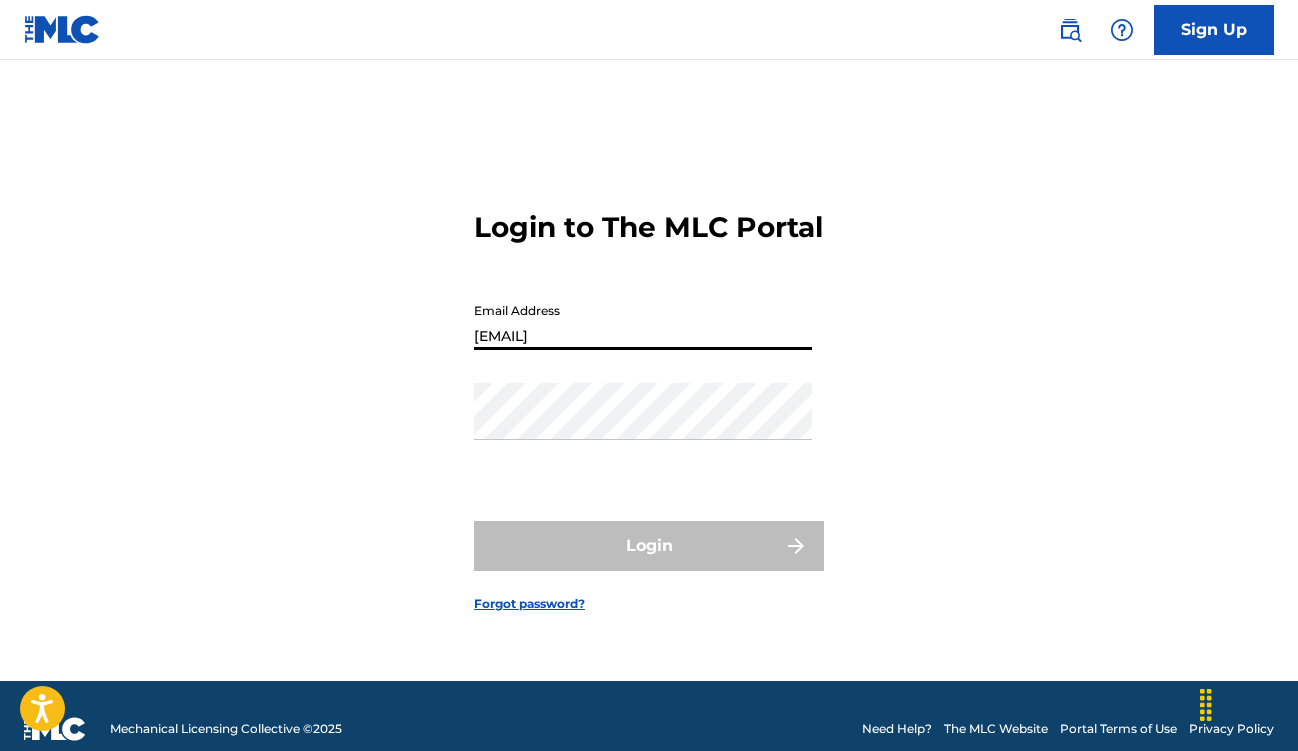 click on "Login" at bounding box center (649, 546) 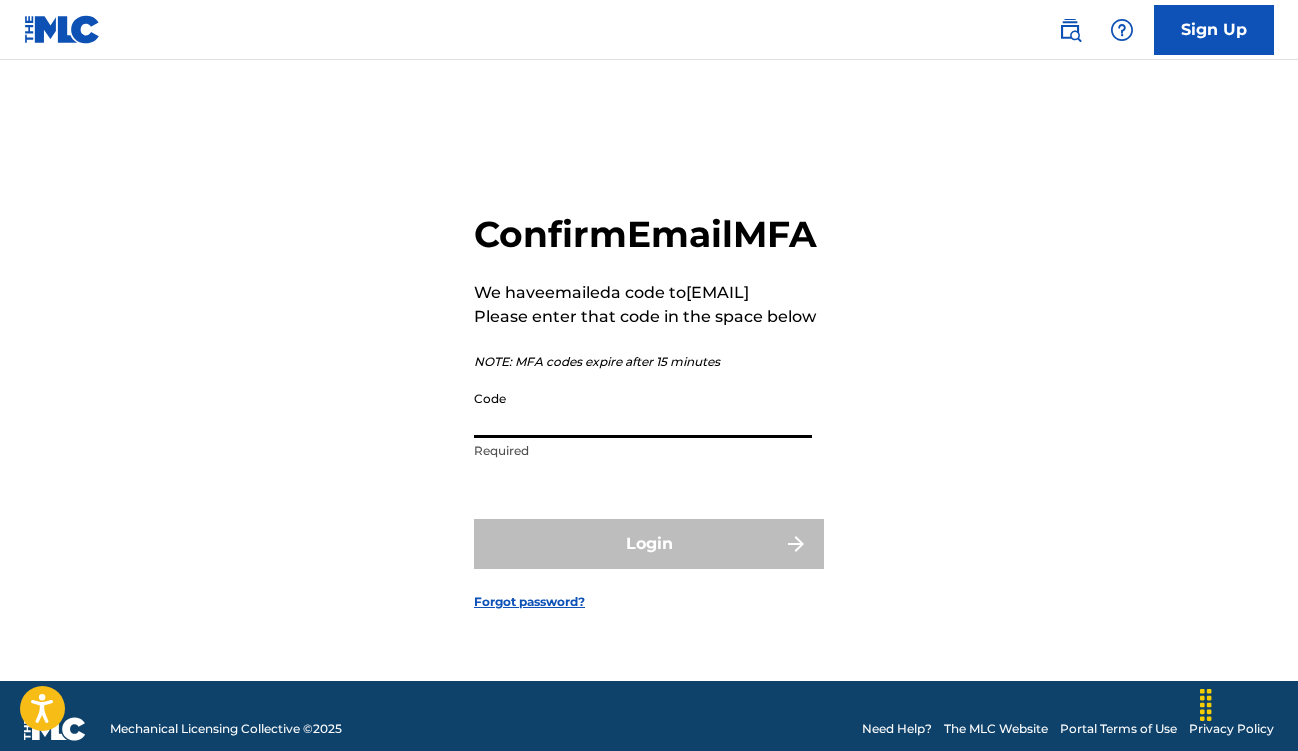 click on "Code" at bounding box center [643, 409] 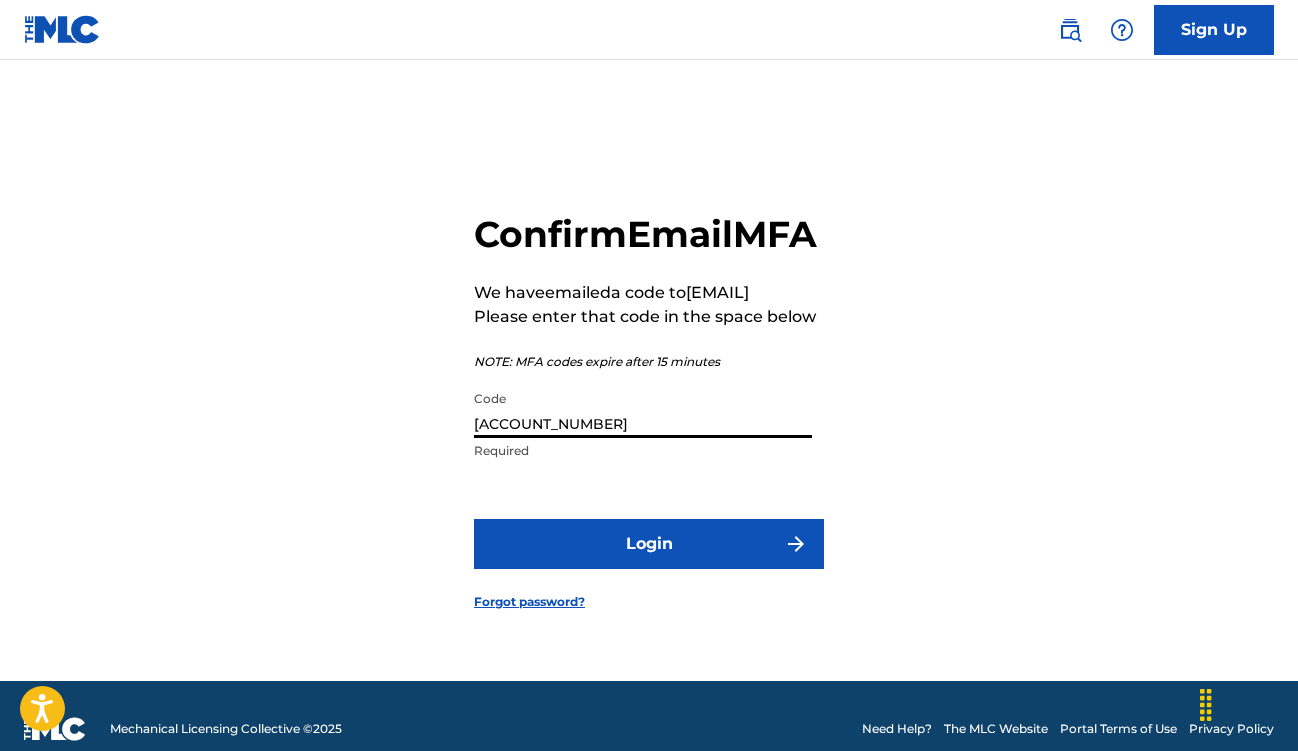 type on "[ACCOUNT_NUMBER]" 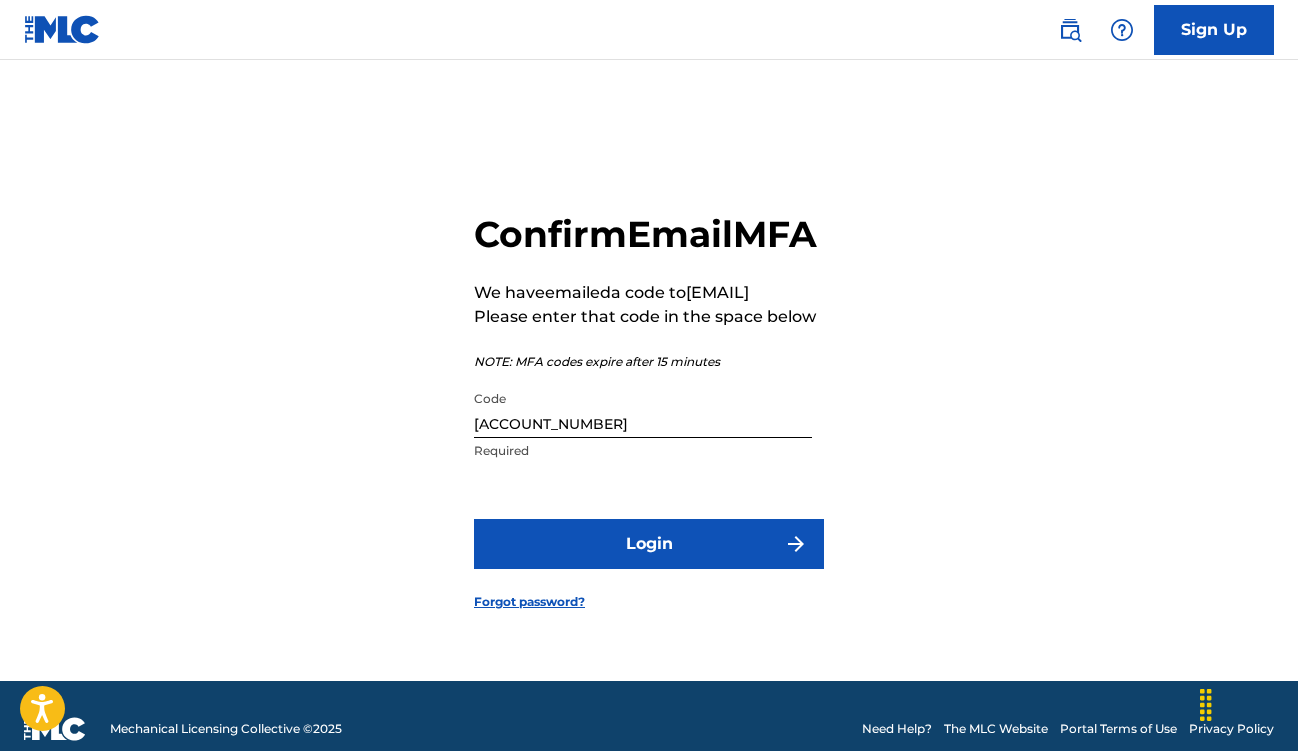 click on "Login" at bounding box center [649, 544] 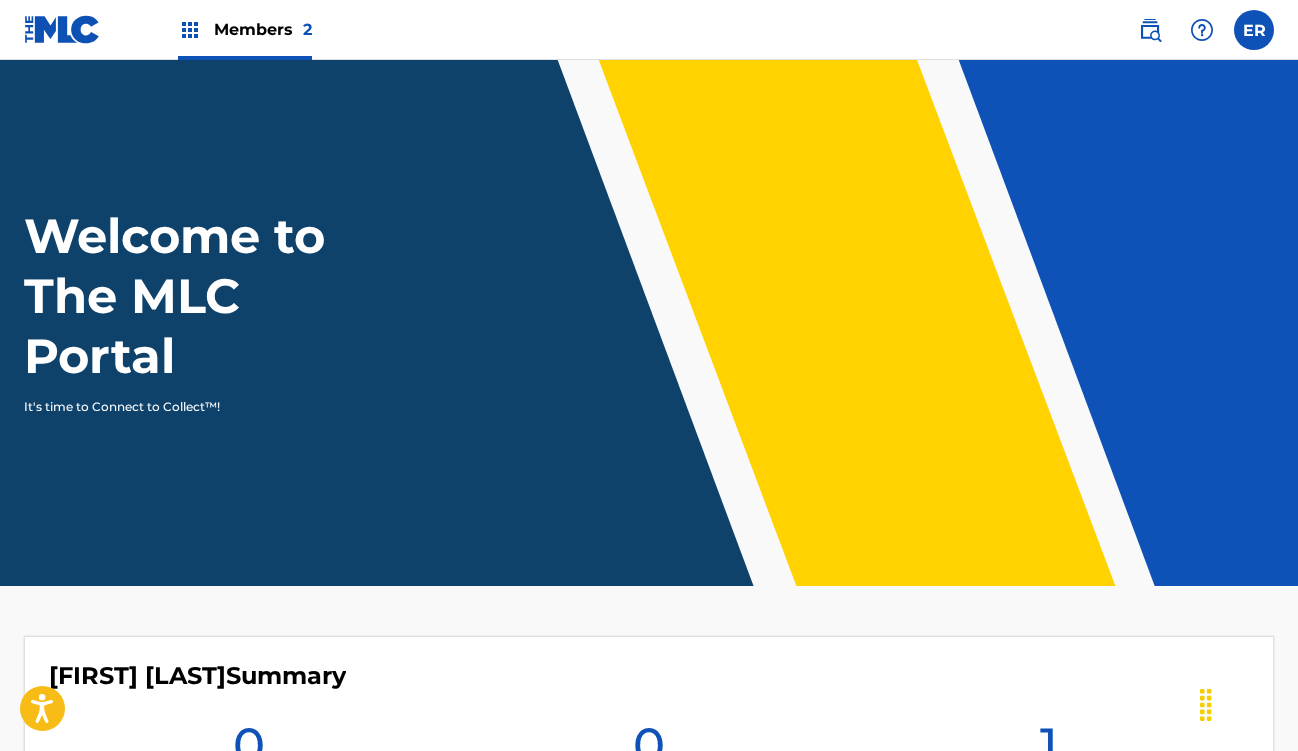 scroll, scrollTop: 0, scrollLeft: 0, axis: both 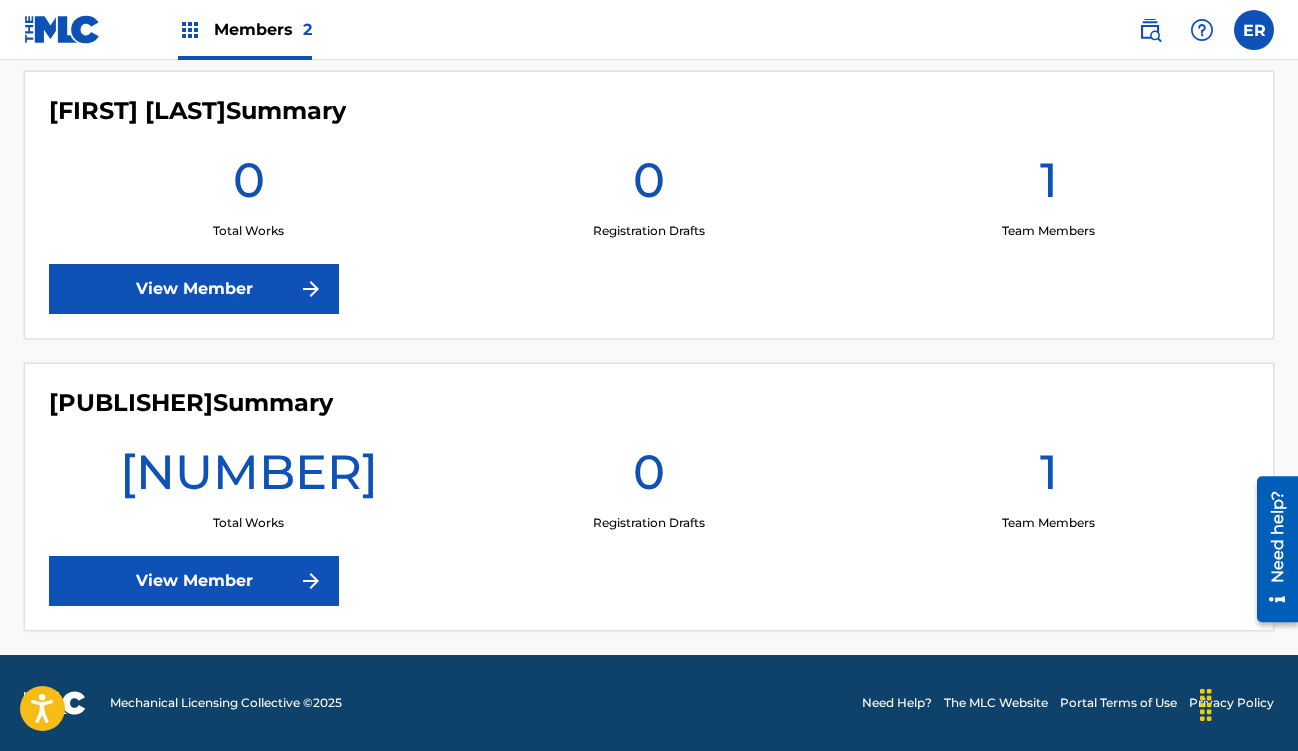 click on "View Member" at bounding box center (194, 581) 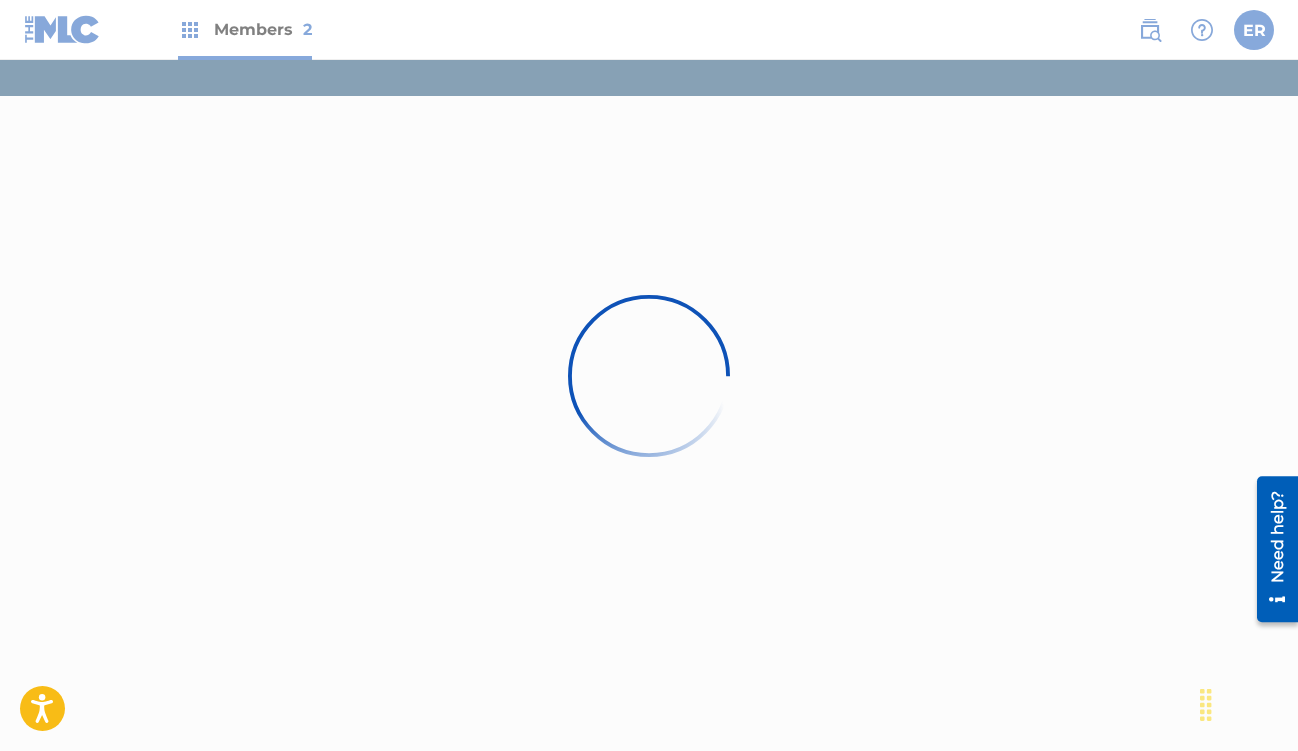 scroll, scrollTop: 0, scrollLeft: 0, axis: both 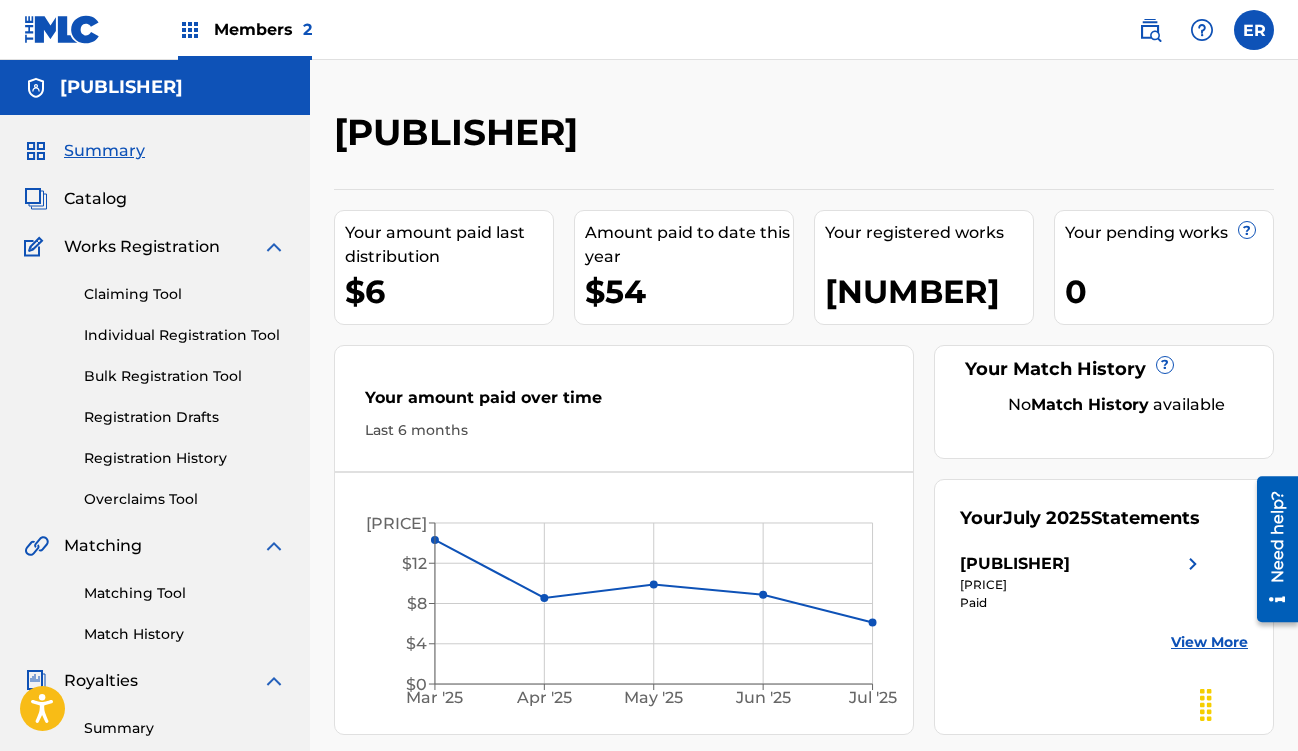 click on "Individual Registration Tool" at bounding box center [185, 335] 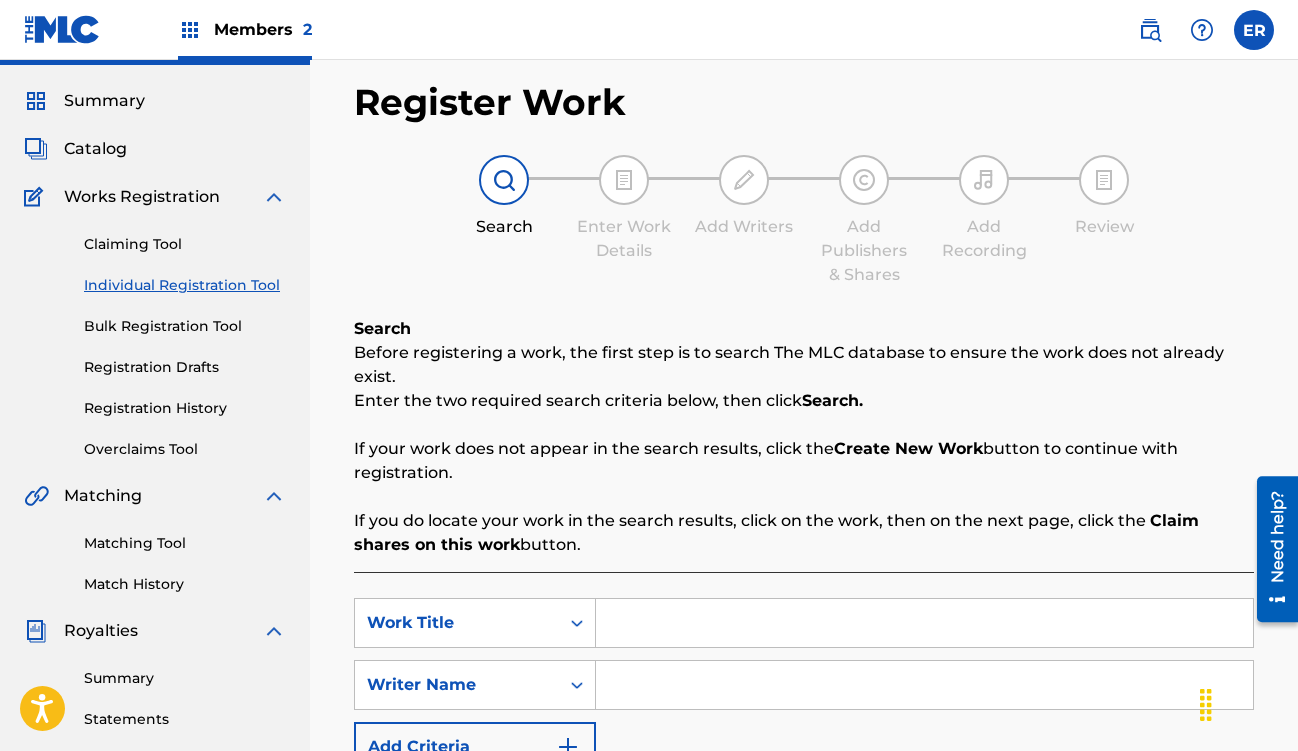 scroll, scrollTop: 179, scrollLeft: 0, axis: vertical 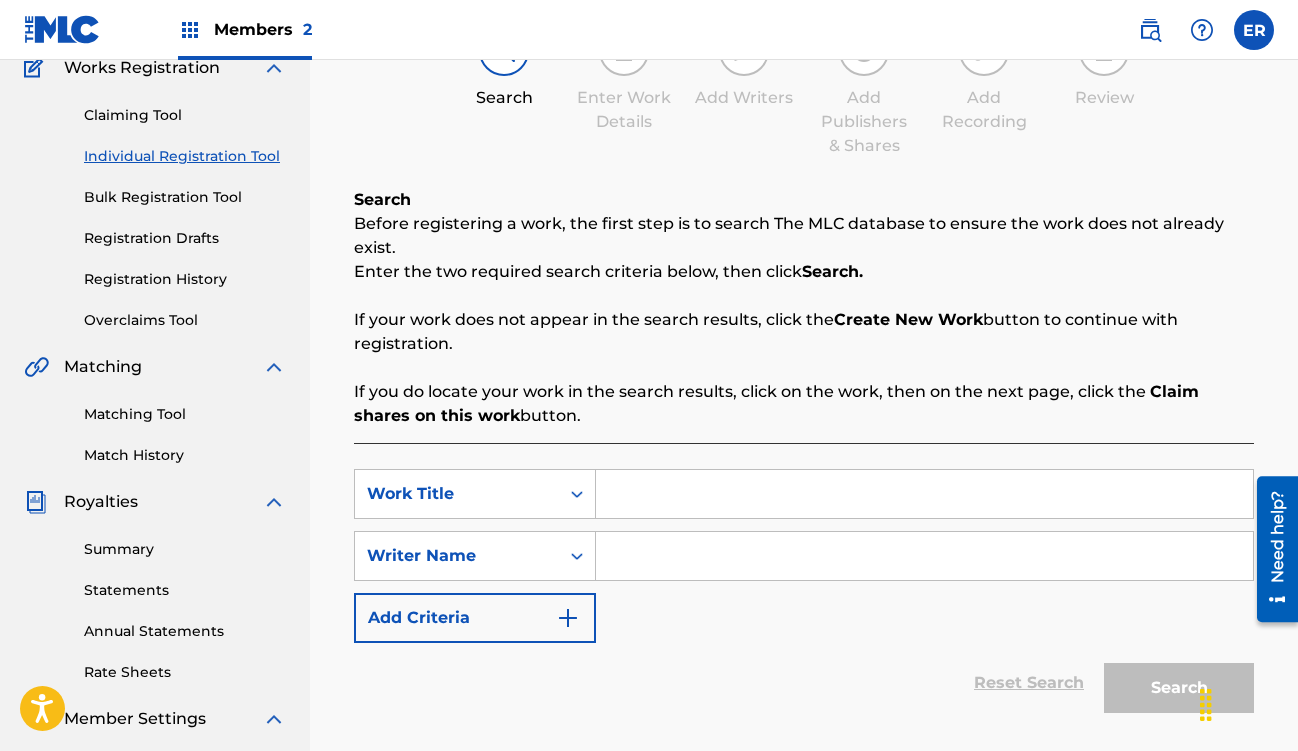 click at bounding box center [924, 494] 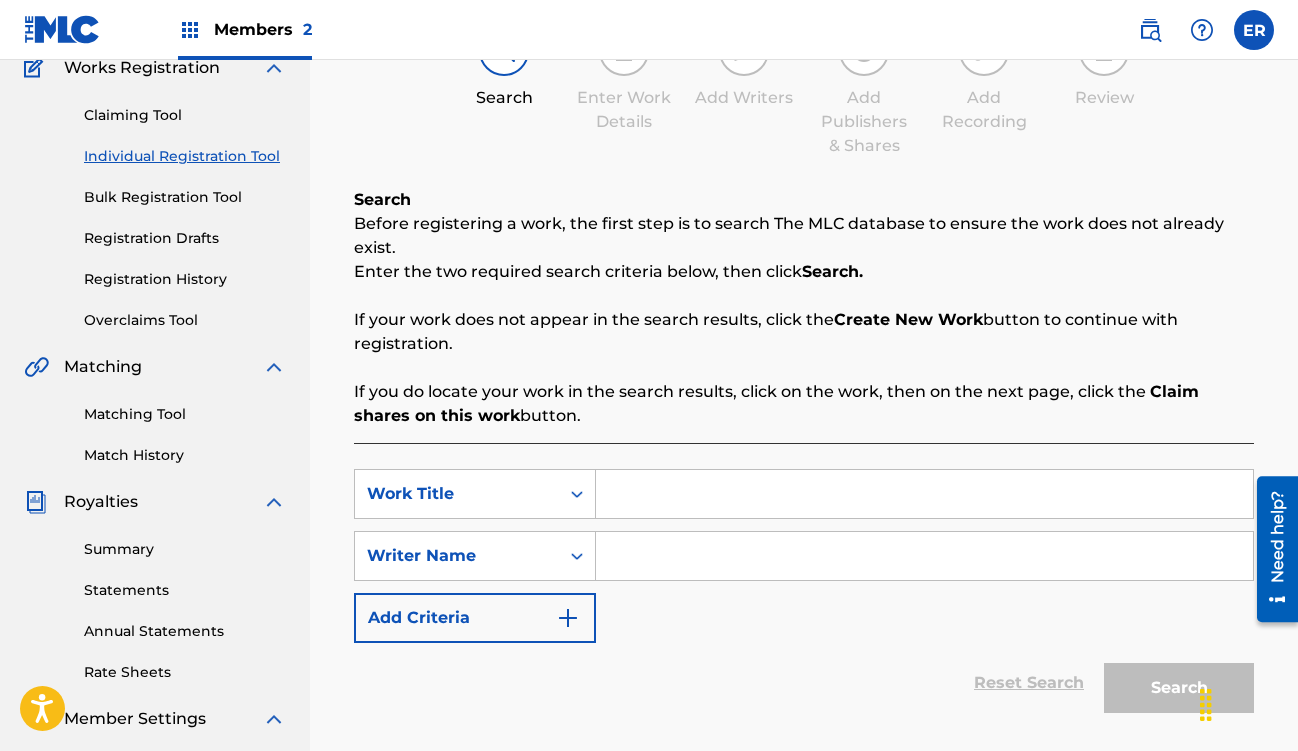 paste on "[TITLE]" 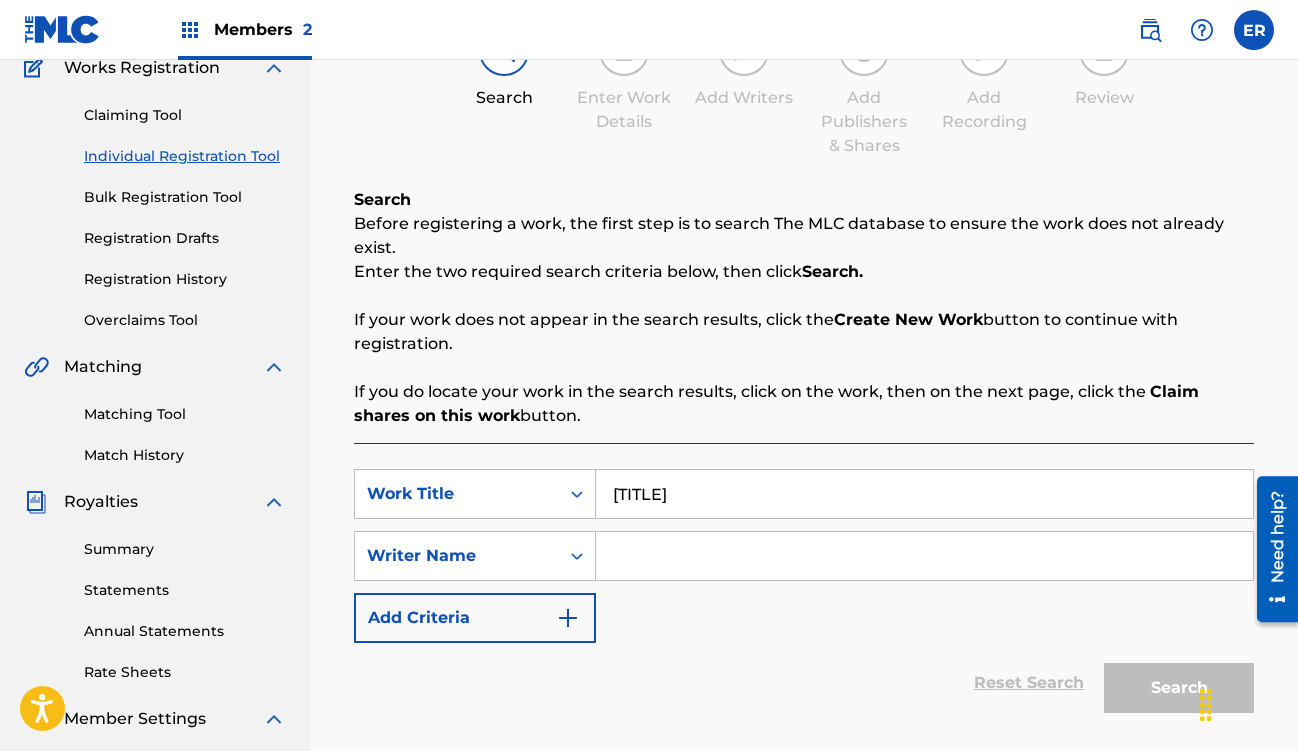 type on "[TITLE]" 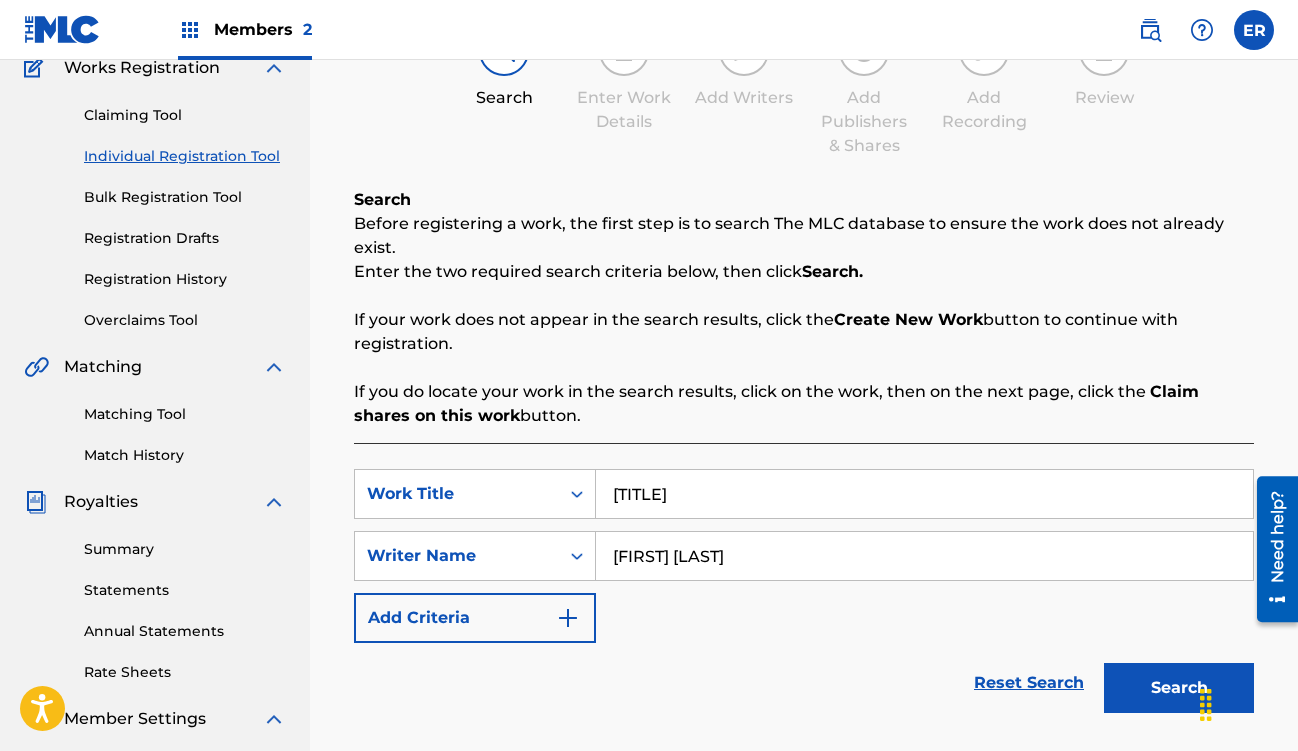 type on "[FIRST] [LAST]" 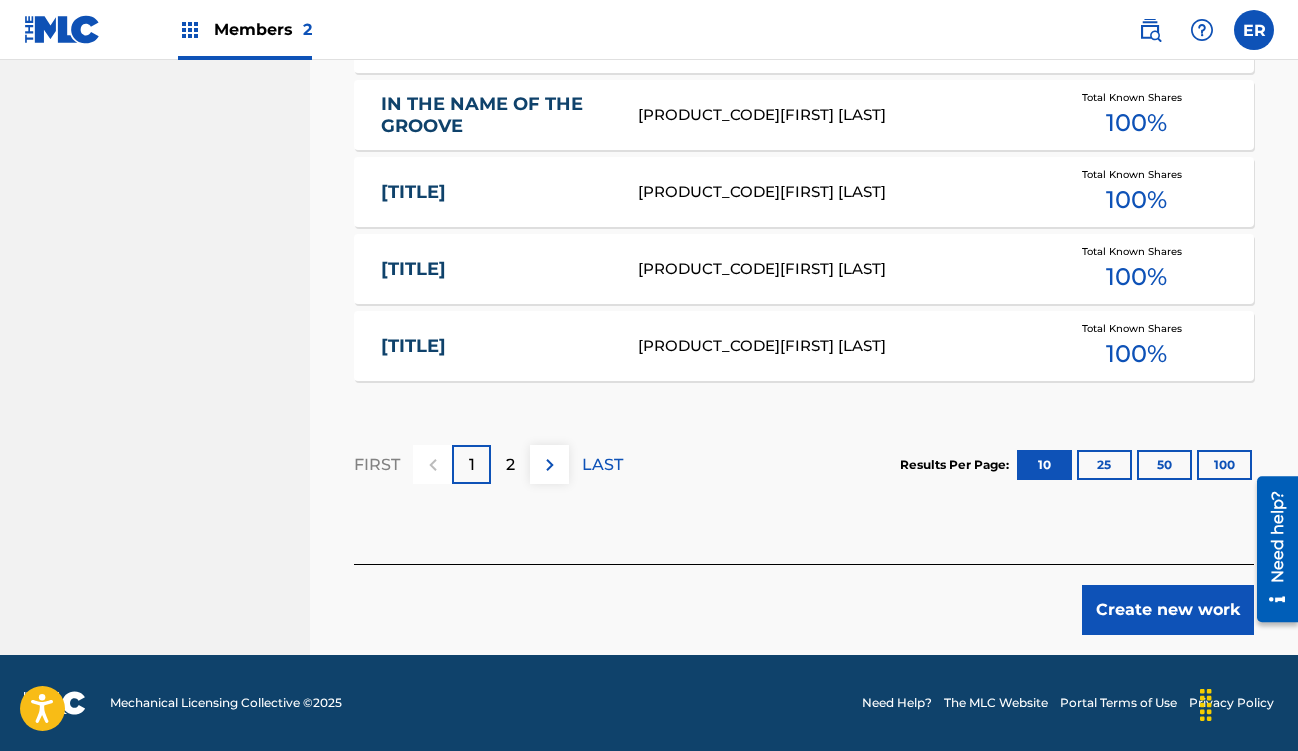 scroll, scrollTop: 1420, scrollLeft: 0, axis: vertical 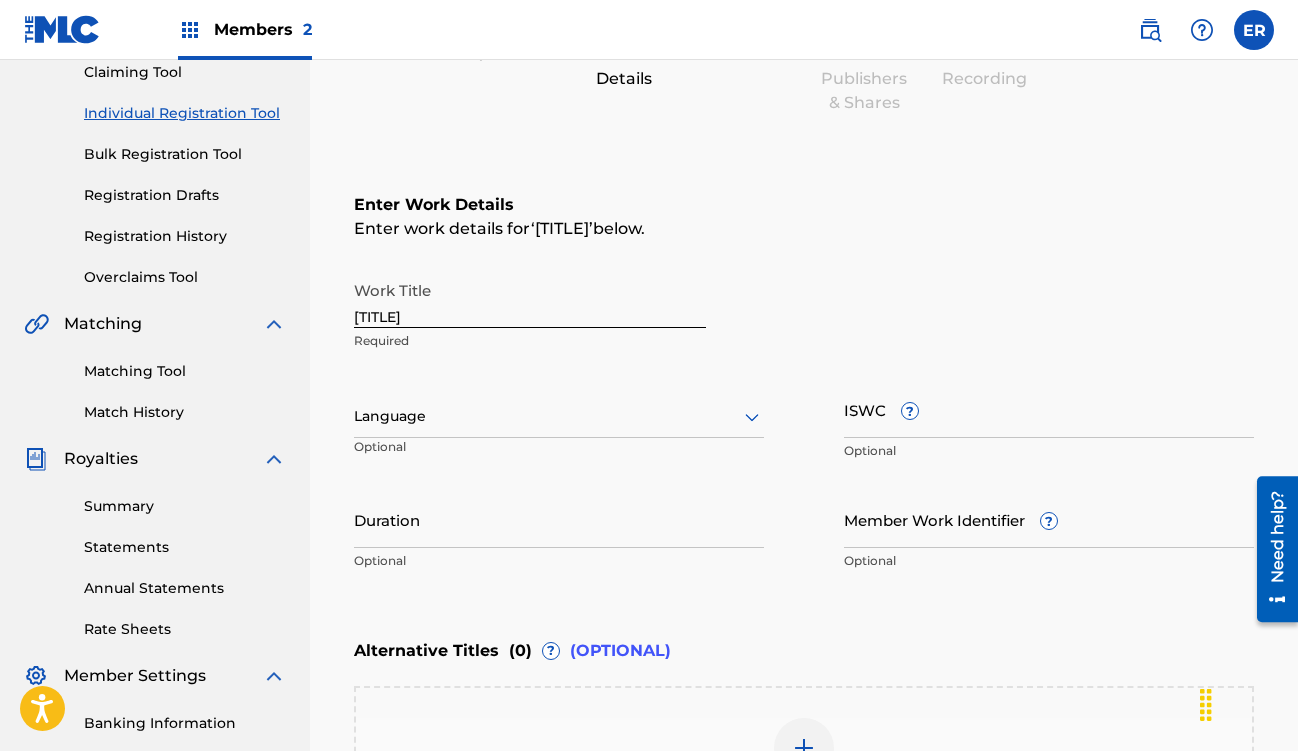 click 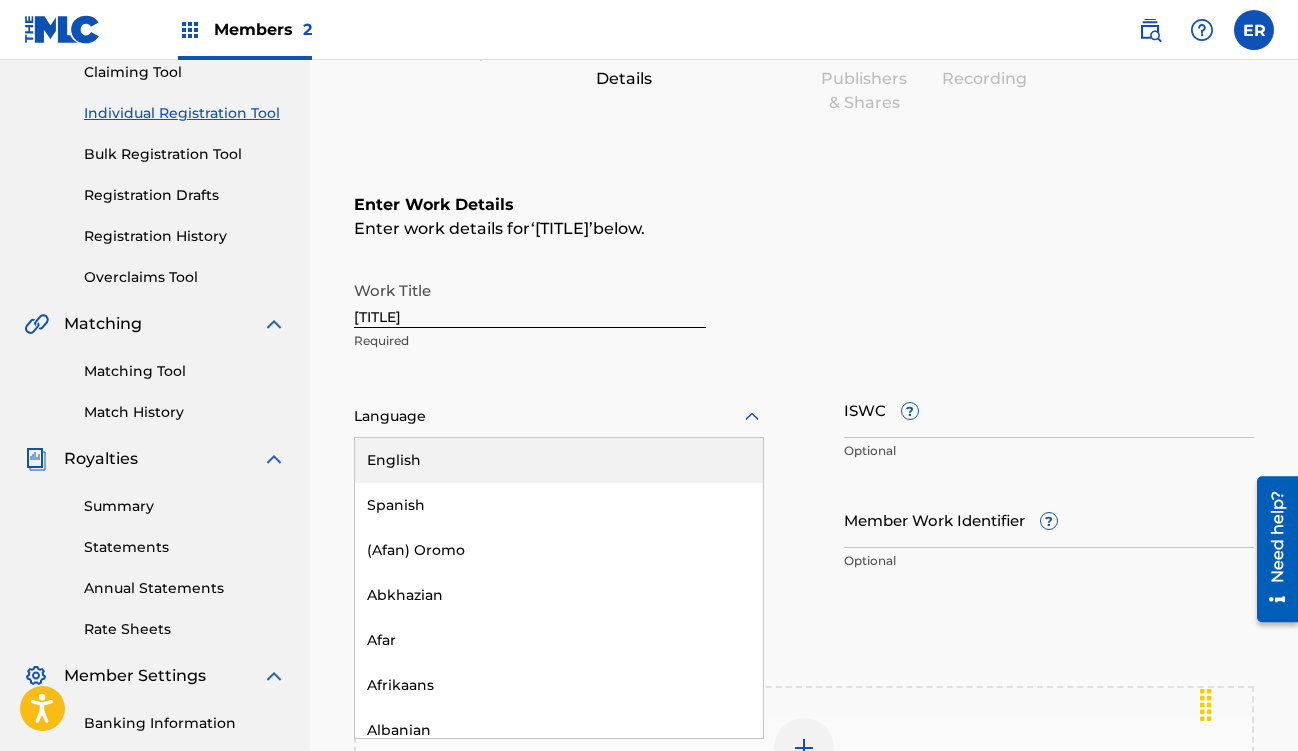 click on "English" at bounding box center [559, 460] 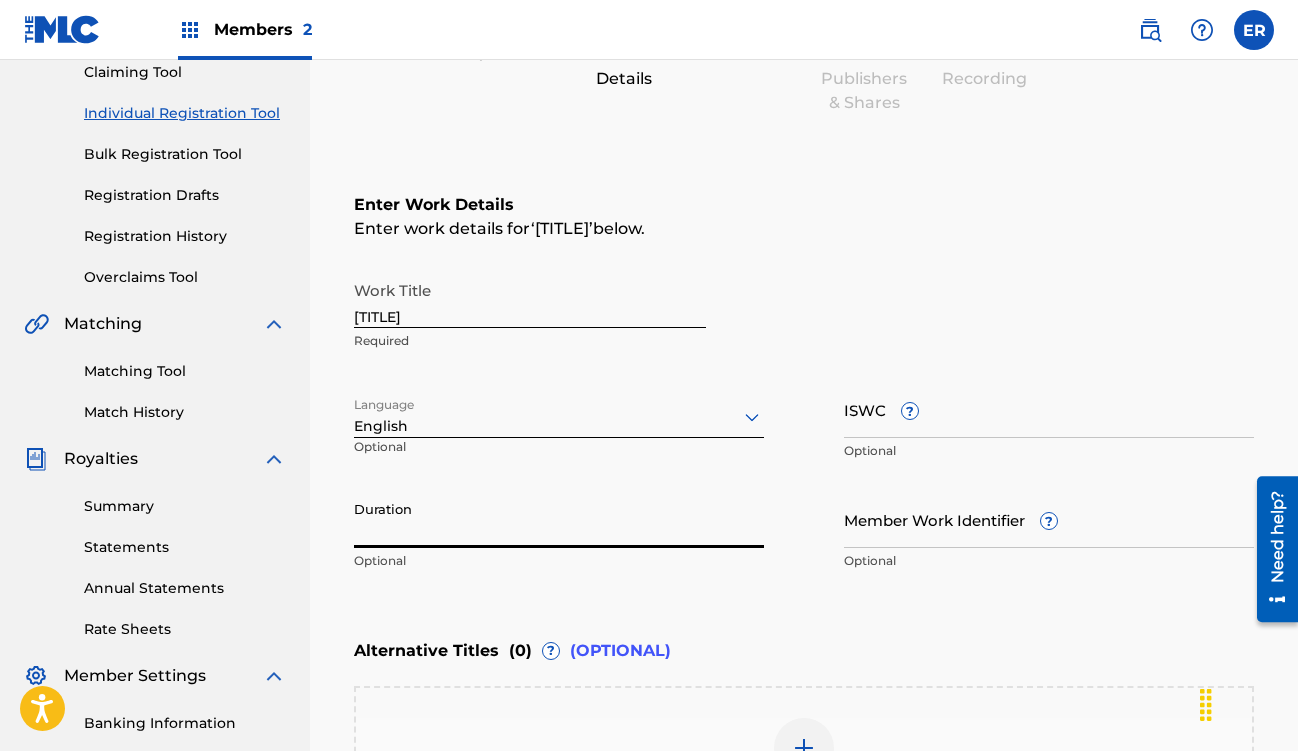 click on "Duration" at bounding box center [559, 519] 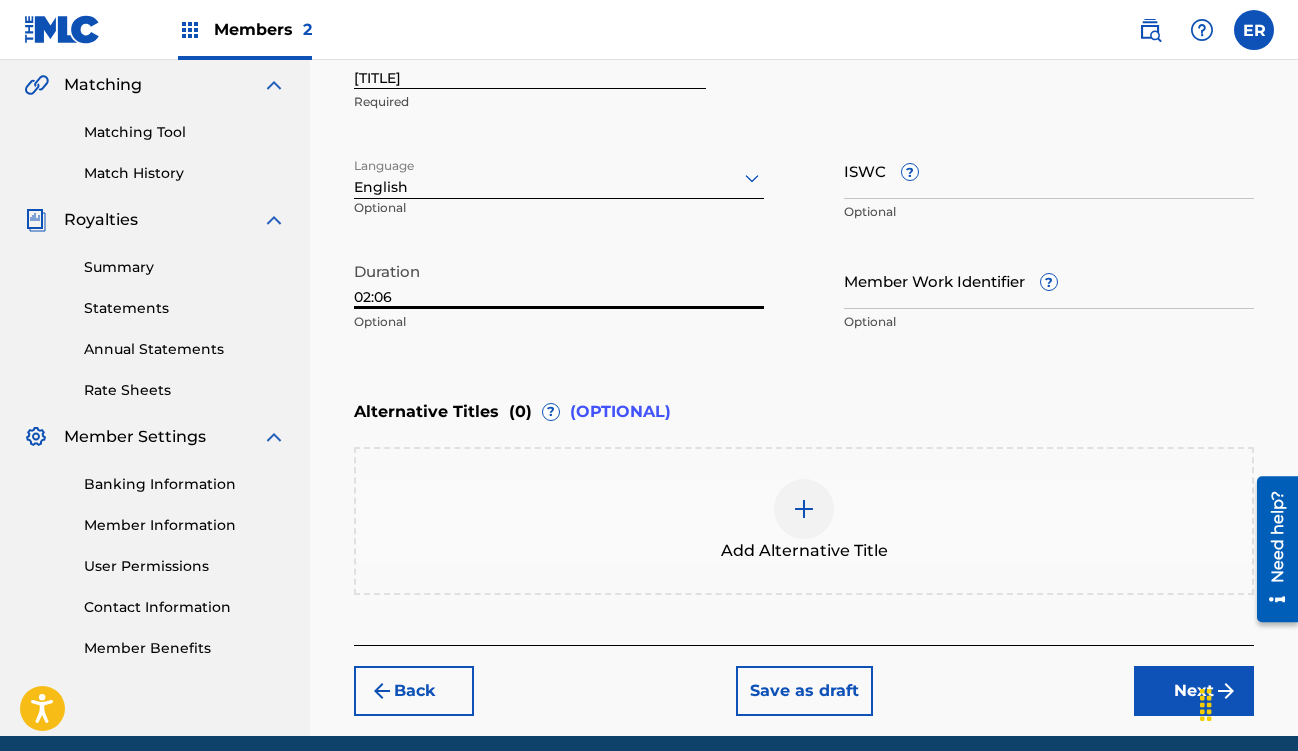scroll, scrollTop: 495, scrollLeft: 0, axis: vertical 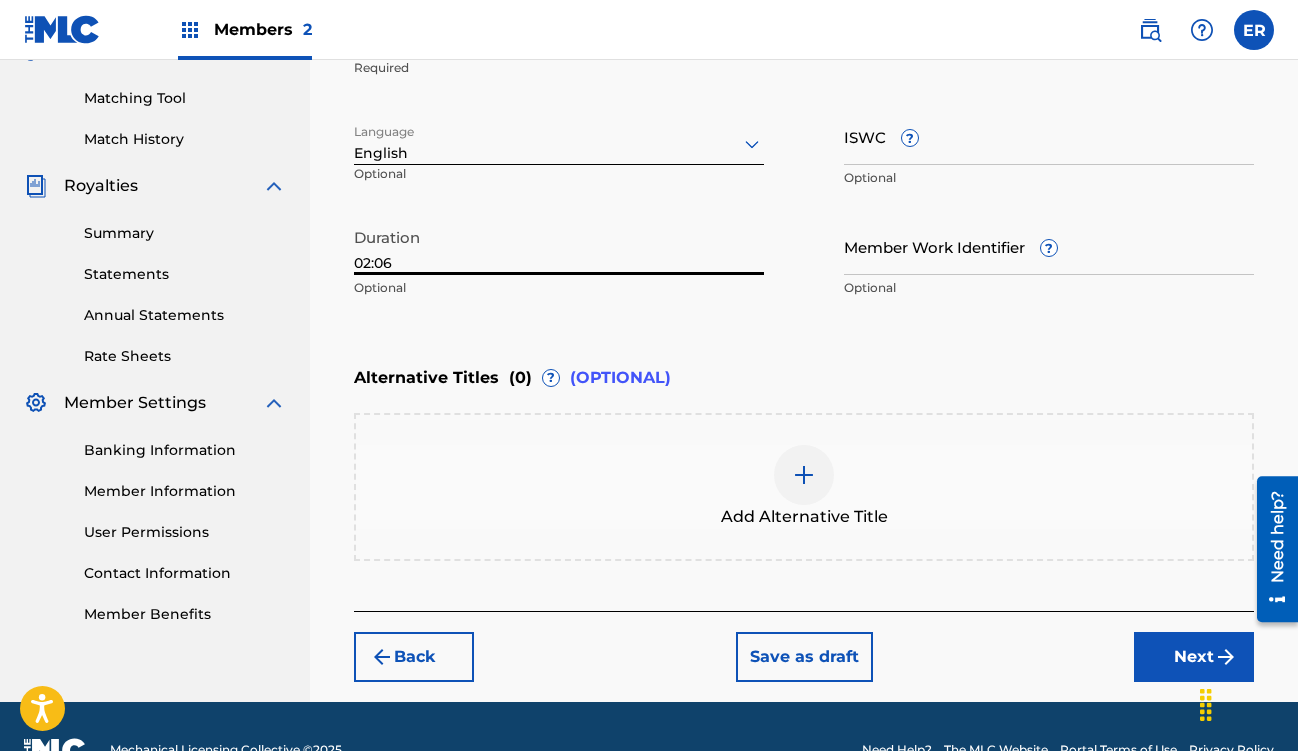 type on "02:06" 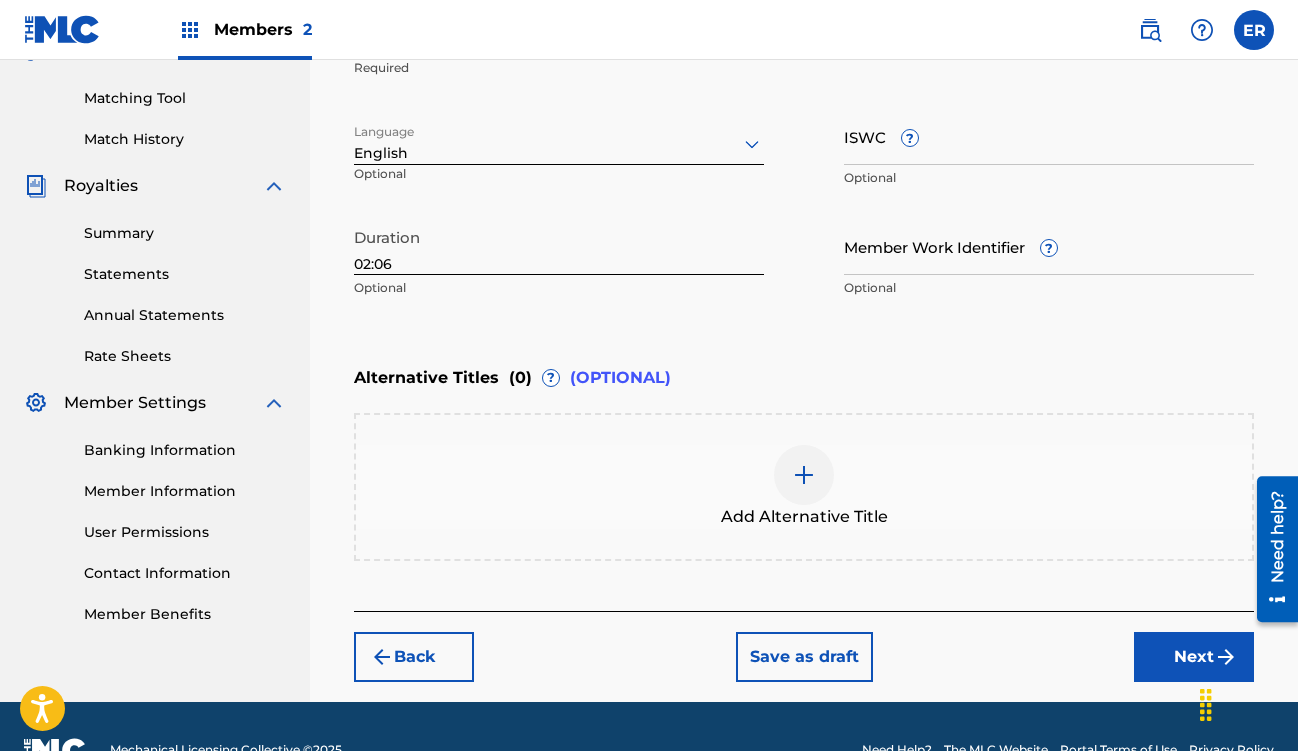 click on "Next" at bounding box center [1194, 657] 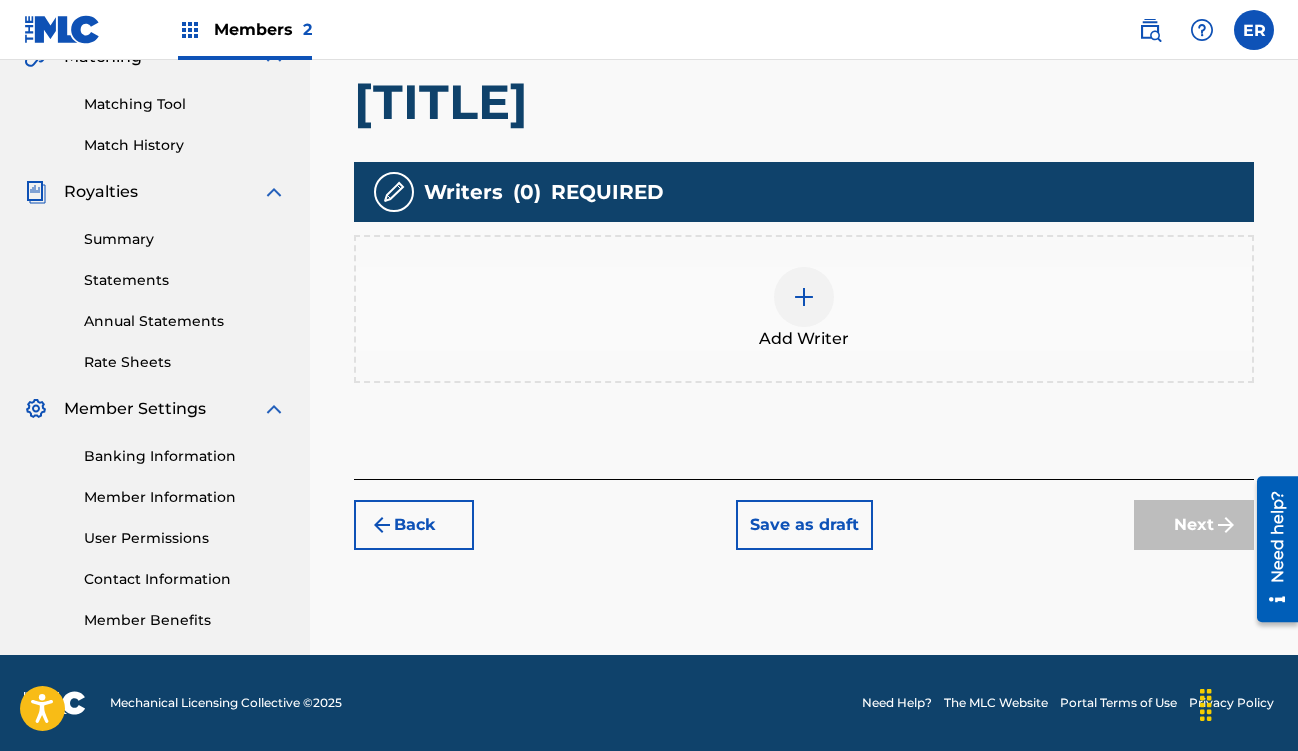 click at bounding box center (804, 297) 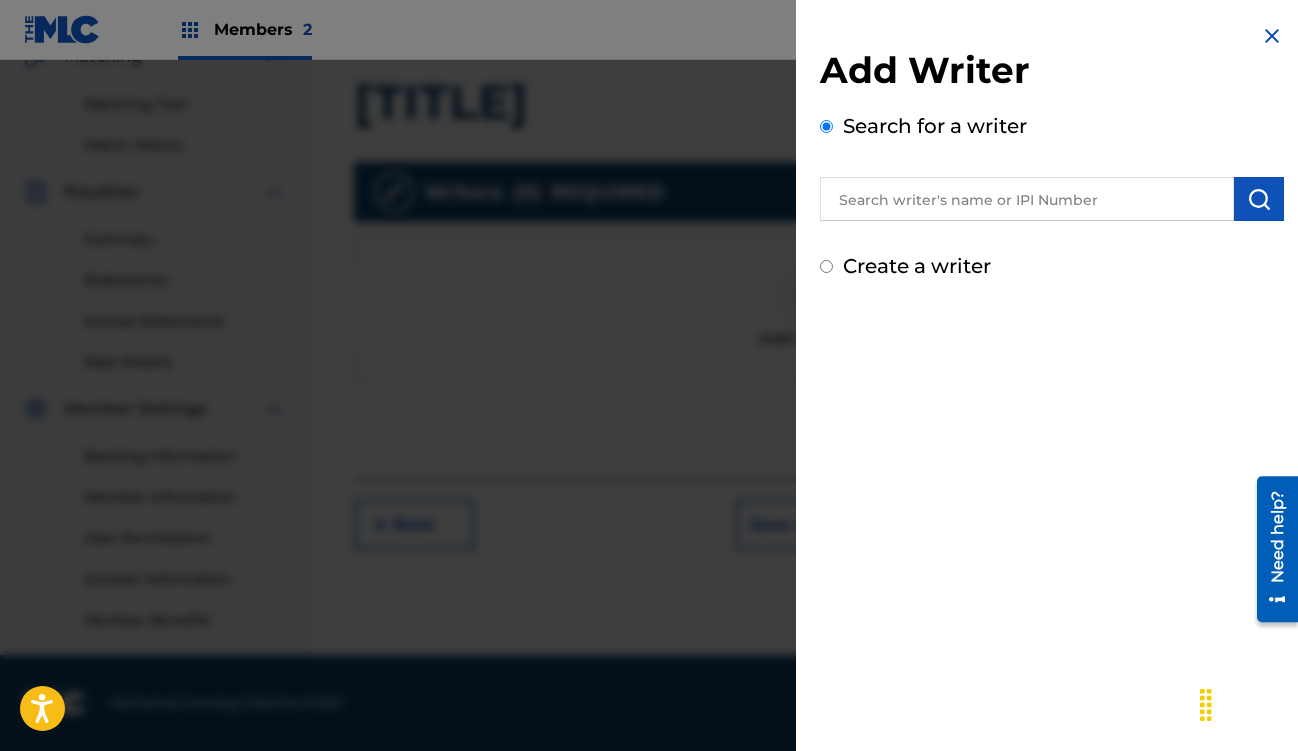 click at bounding box center [1027, 199] 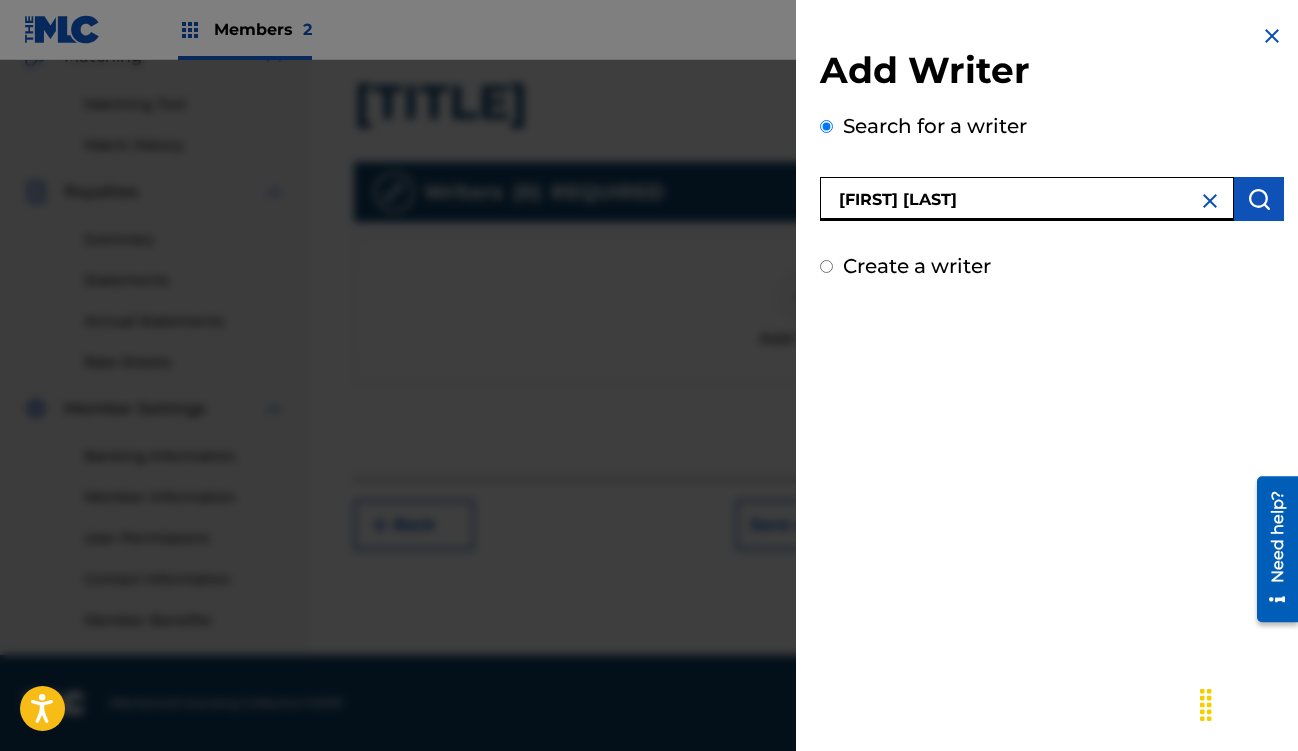 type on "[FIRST] [LAST]" 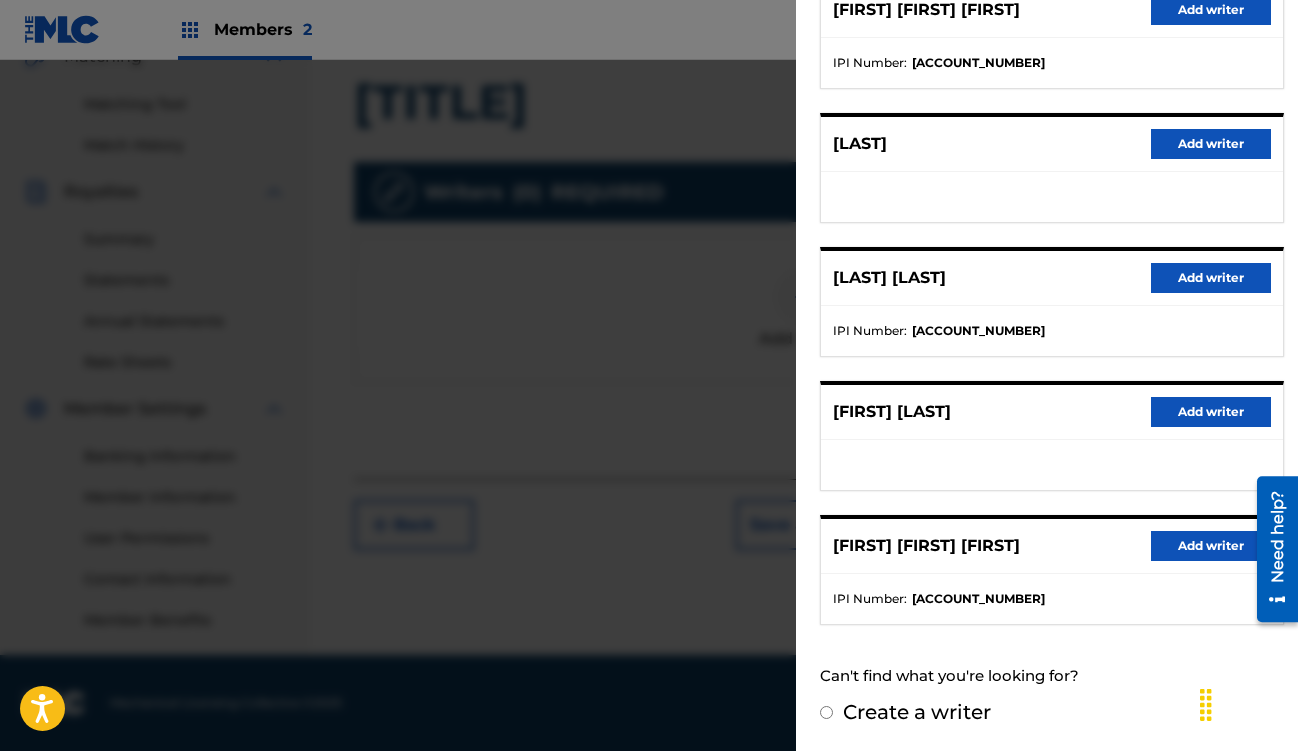 scroll, scrollTop: 290, scrollLeft: 0, axis: vertical 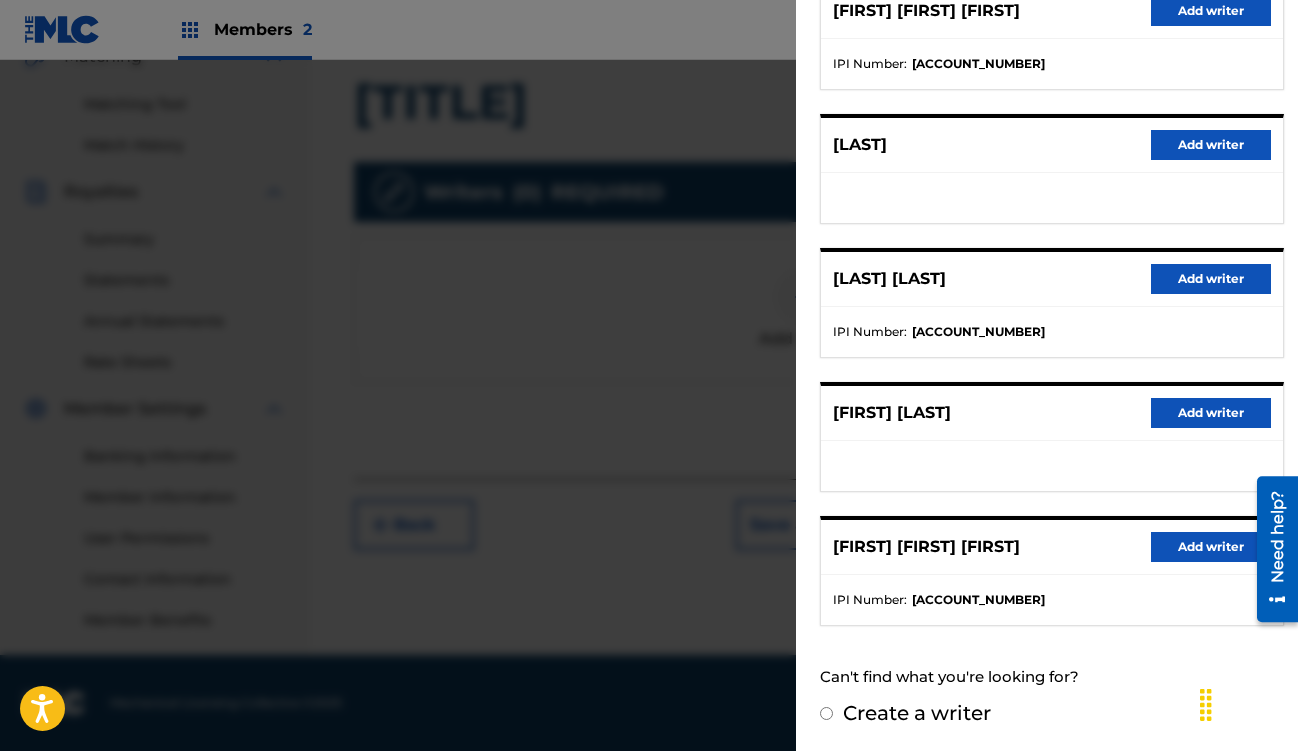click on "Add writer" at bounding box center (1211, 413) 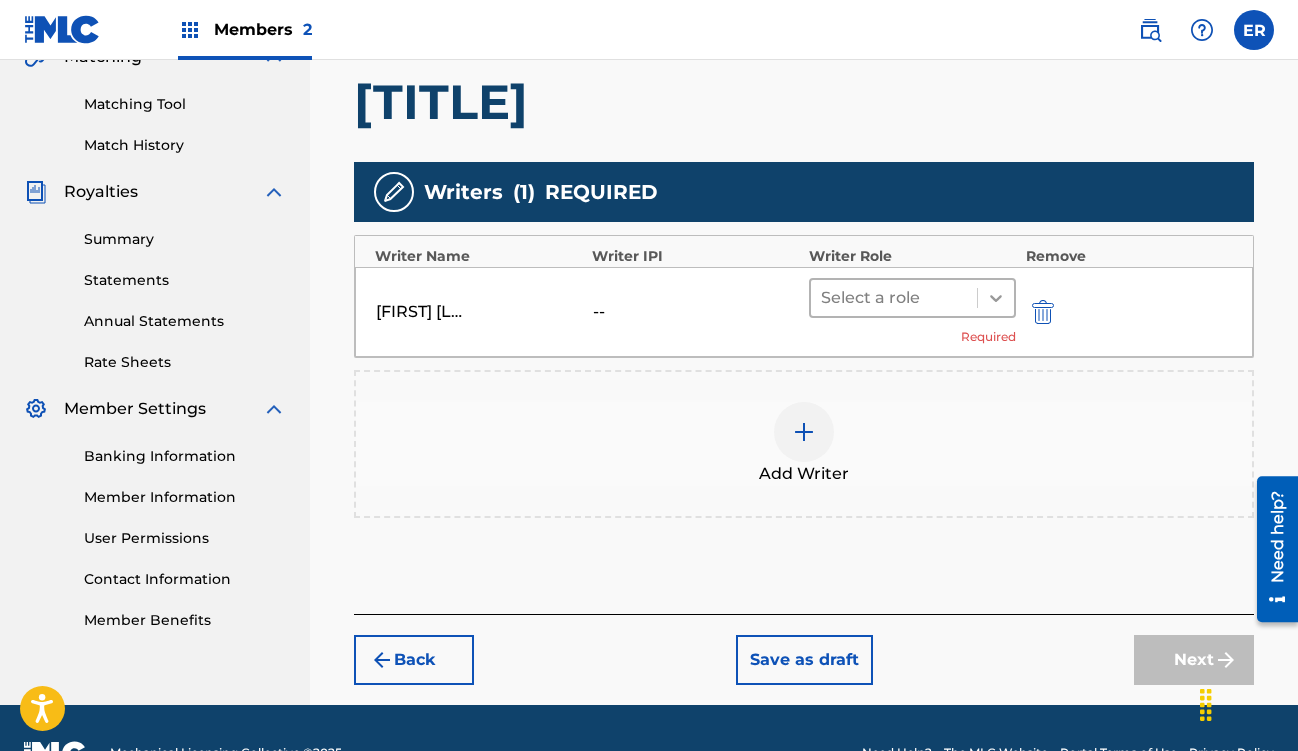 click 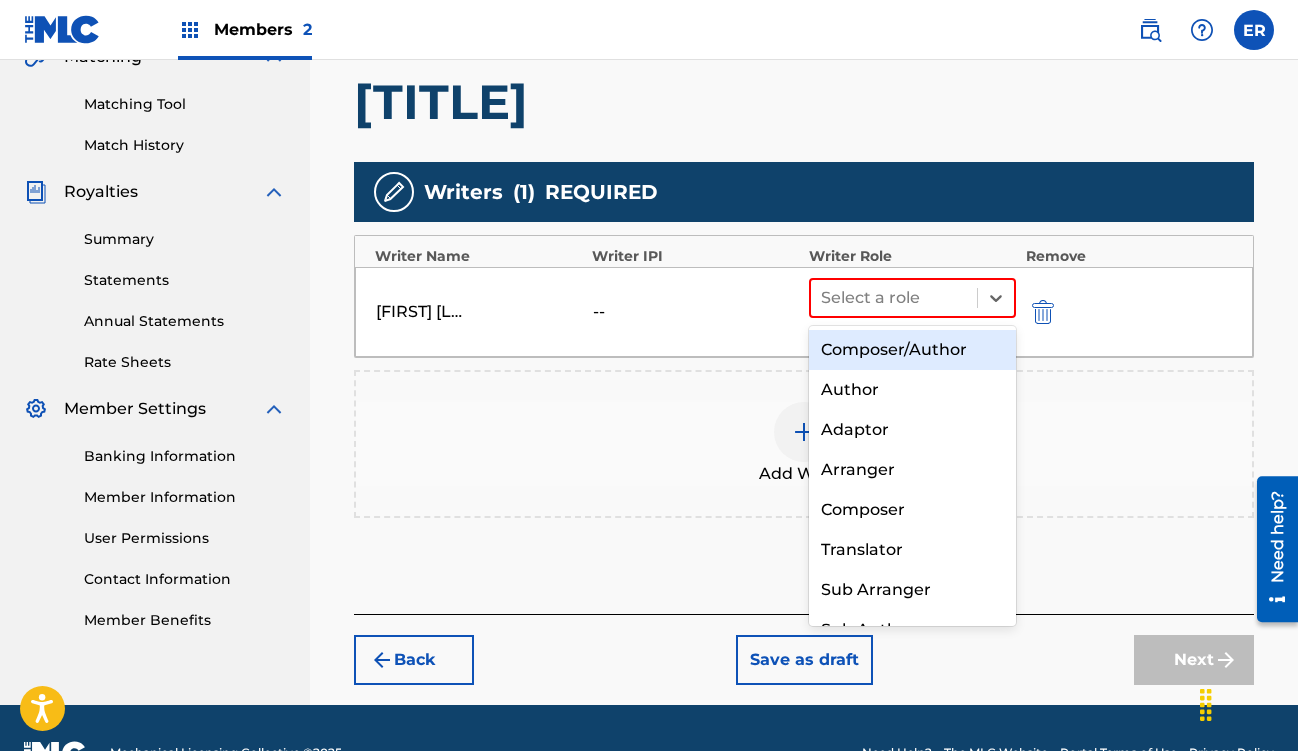 click on "Composer/Author" at bounding box center (912, 350) 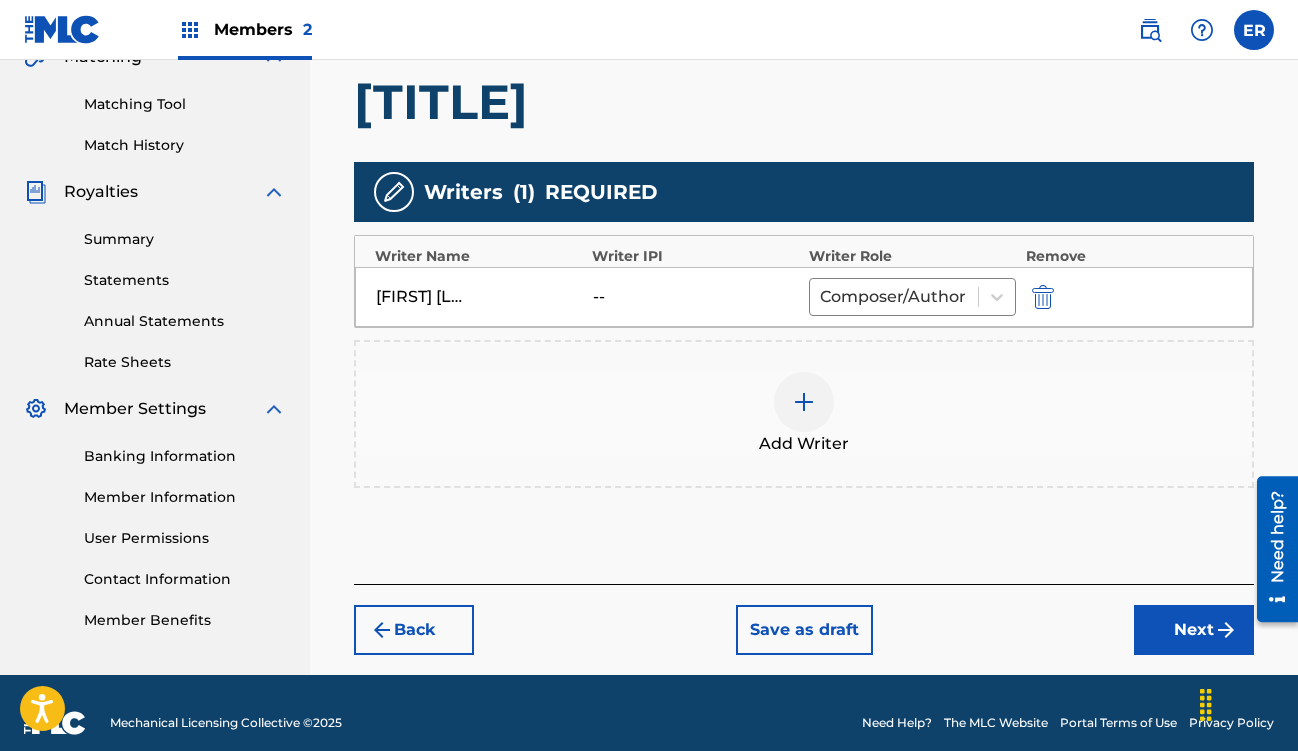 click on "Next" at bounding box center (1194, 630) 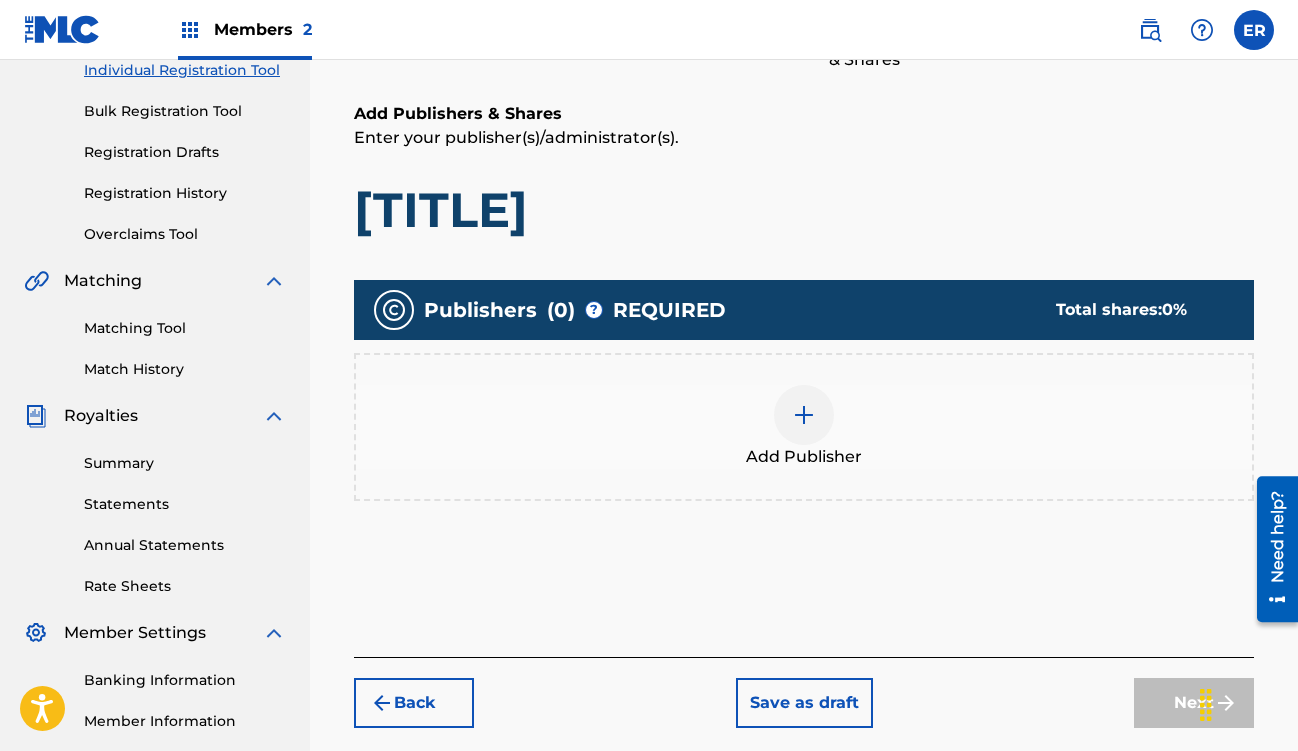 scroll, scrollTop: 347, scrollLeft: 0, axis: vertical 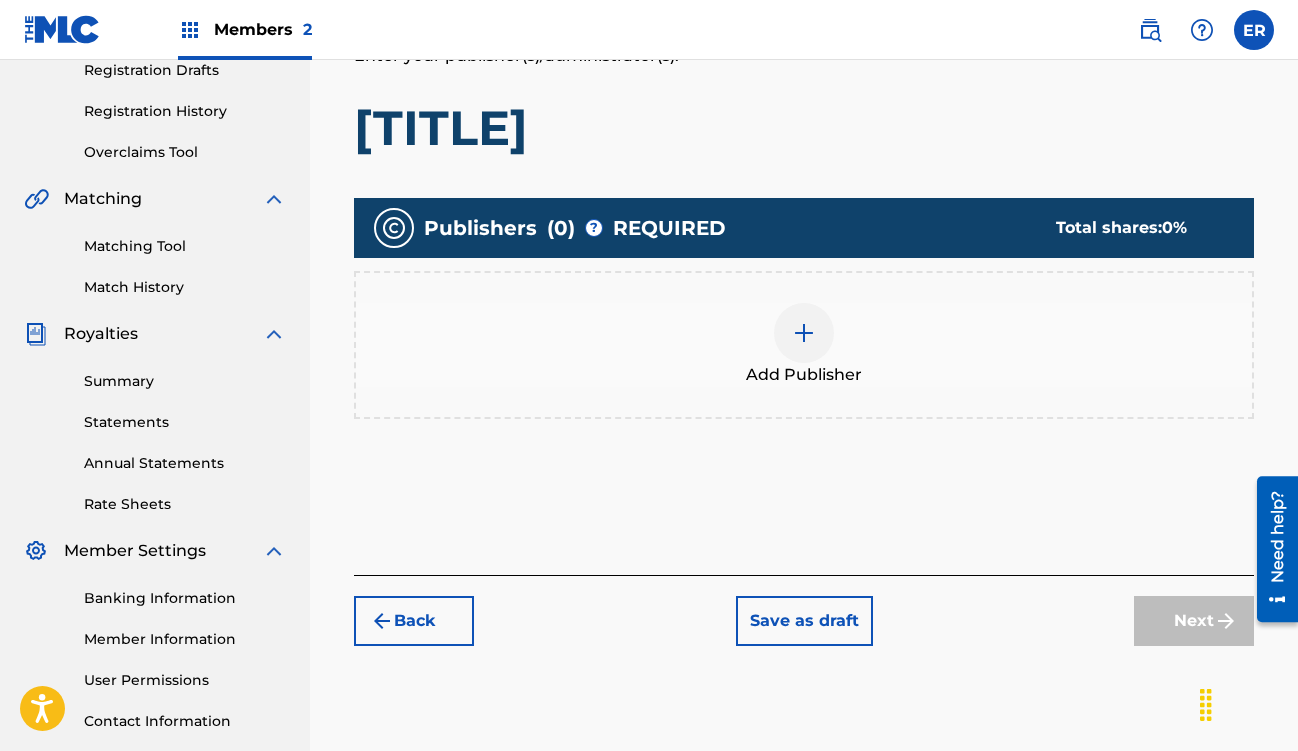 click at bounding box center (804, 333) 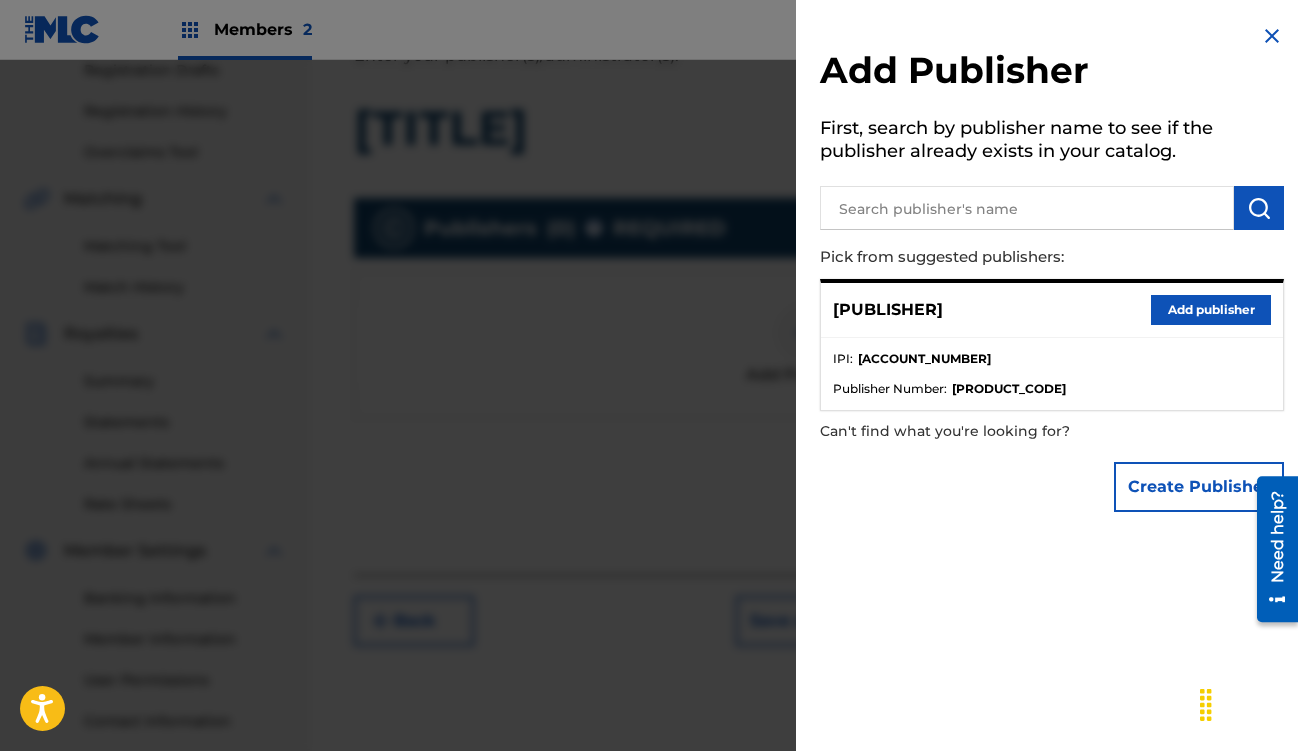click on "Add publisher" at bounding box center [1211, 310] 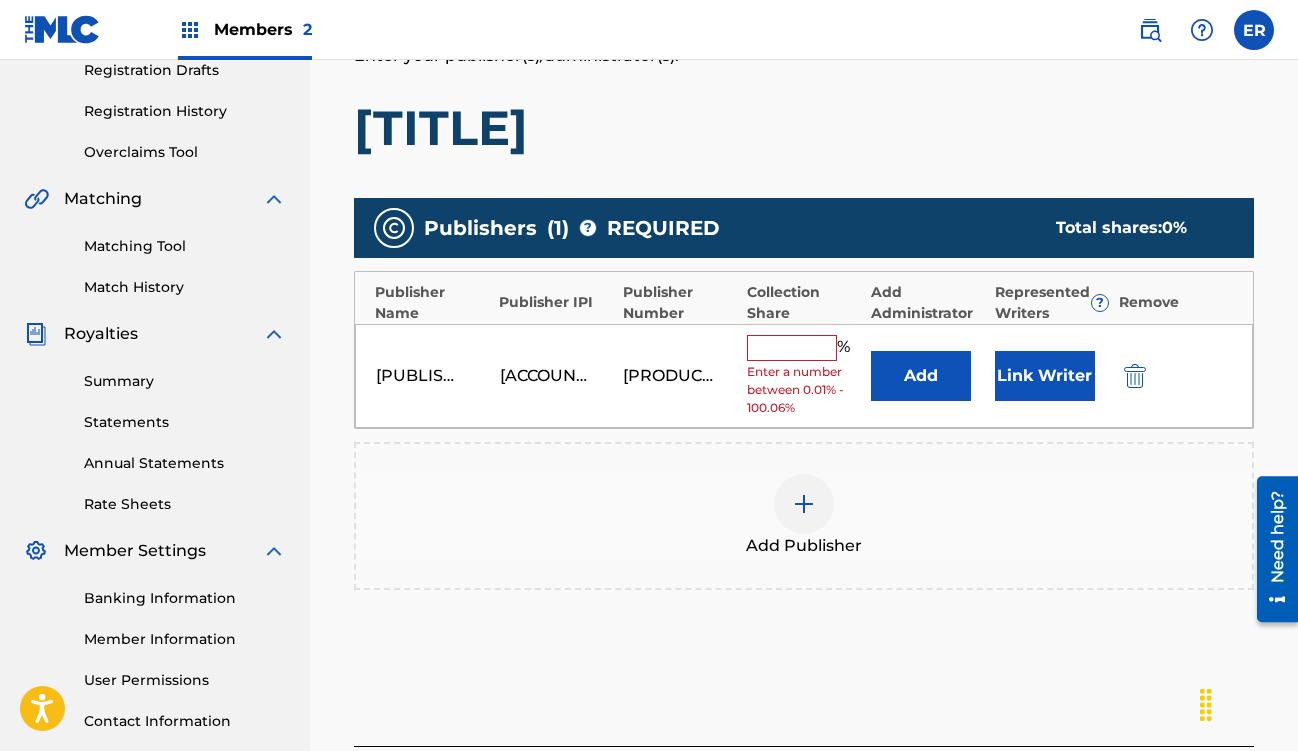 click at bounding box center [792, 348] 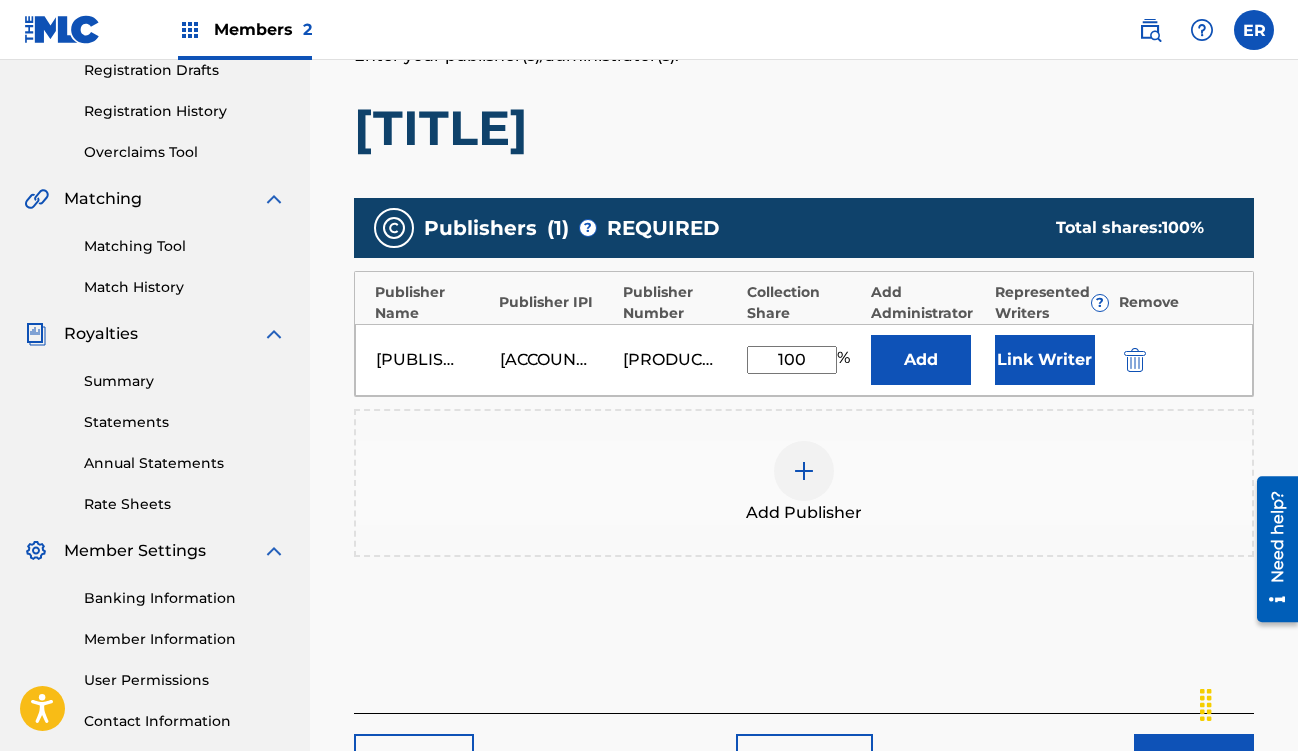 type on "100" 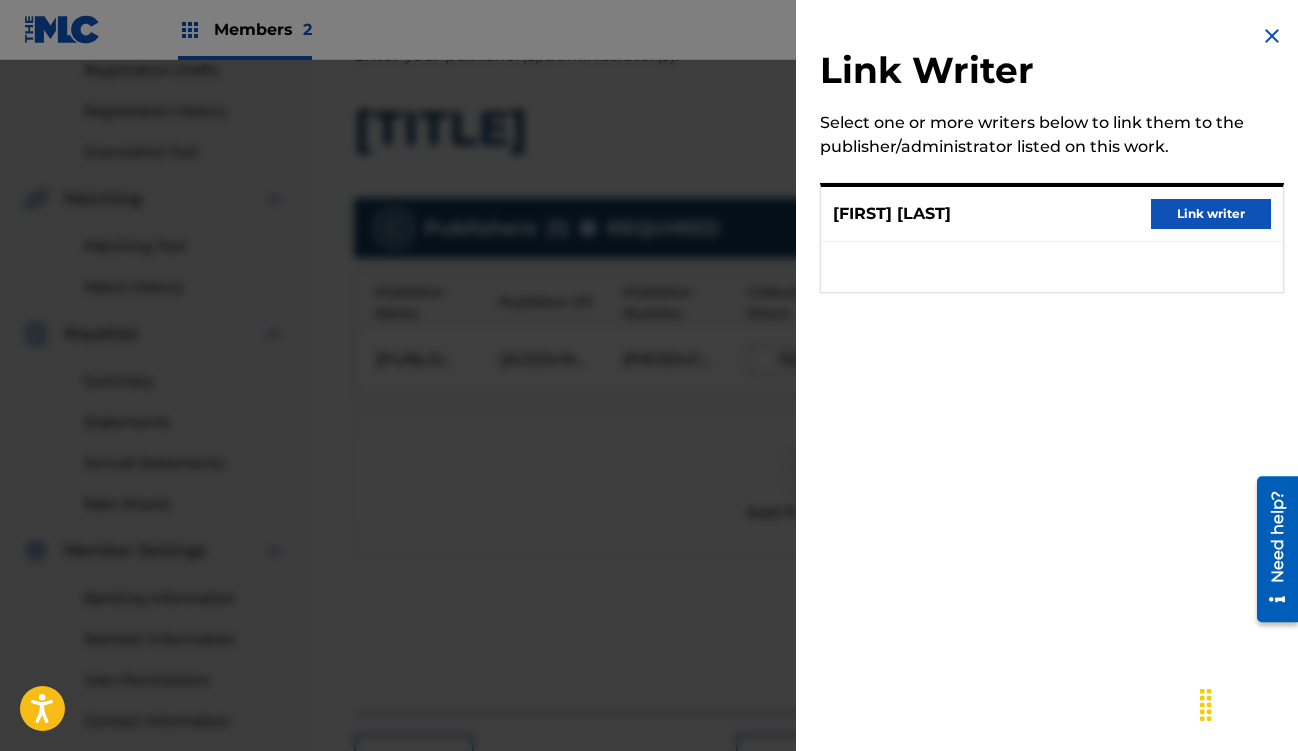 click on "Link writer" at bounding box center [1211, 214] 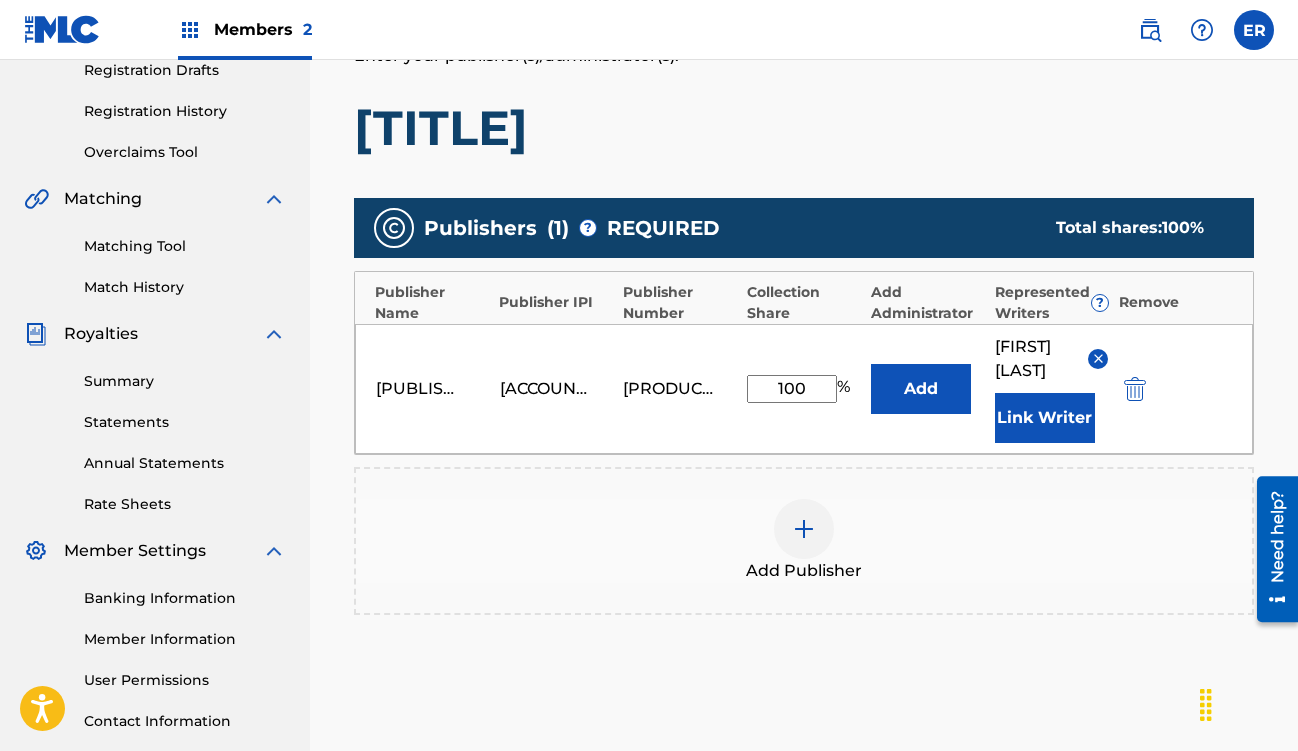 click on "Add Publisher" at bounding box center [804, 541] 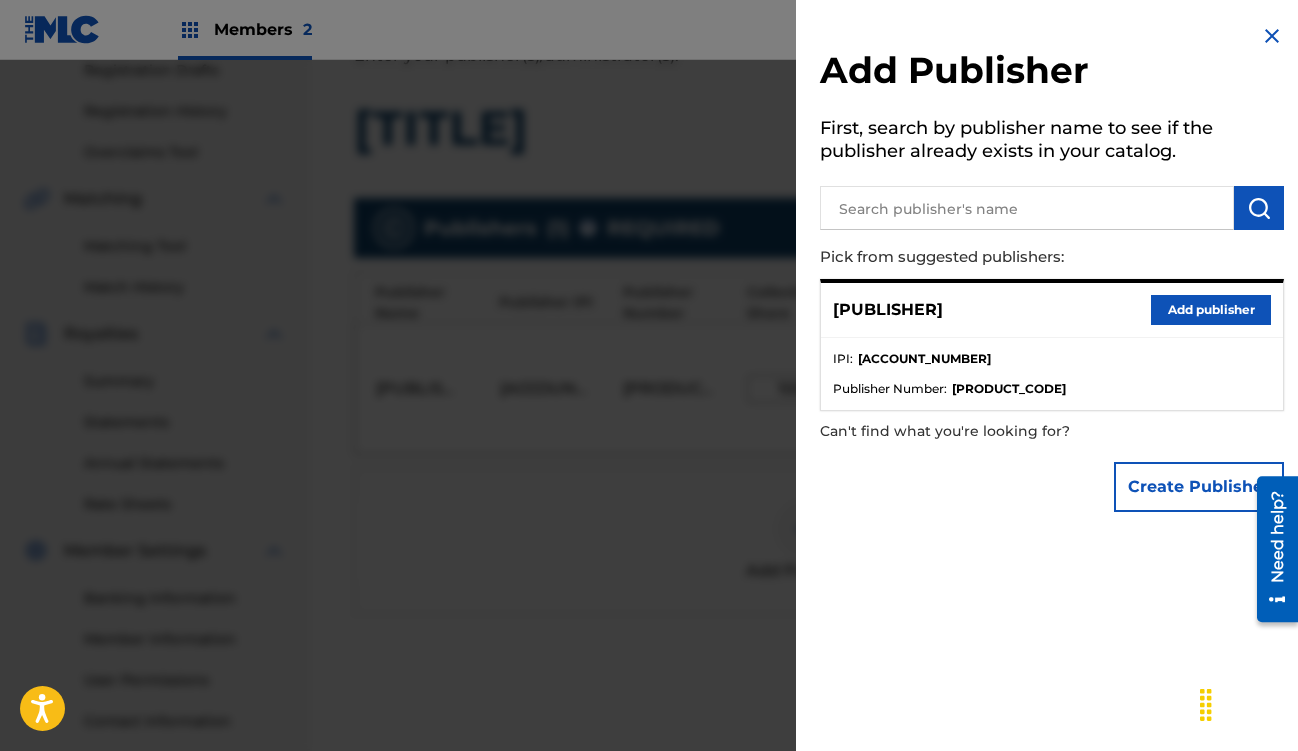 click at bounding box center [649, 435] 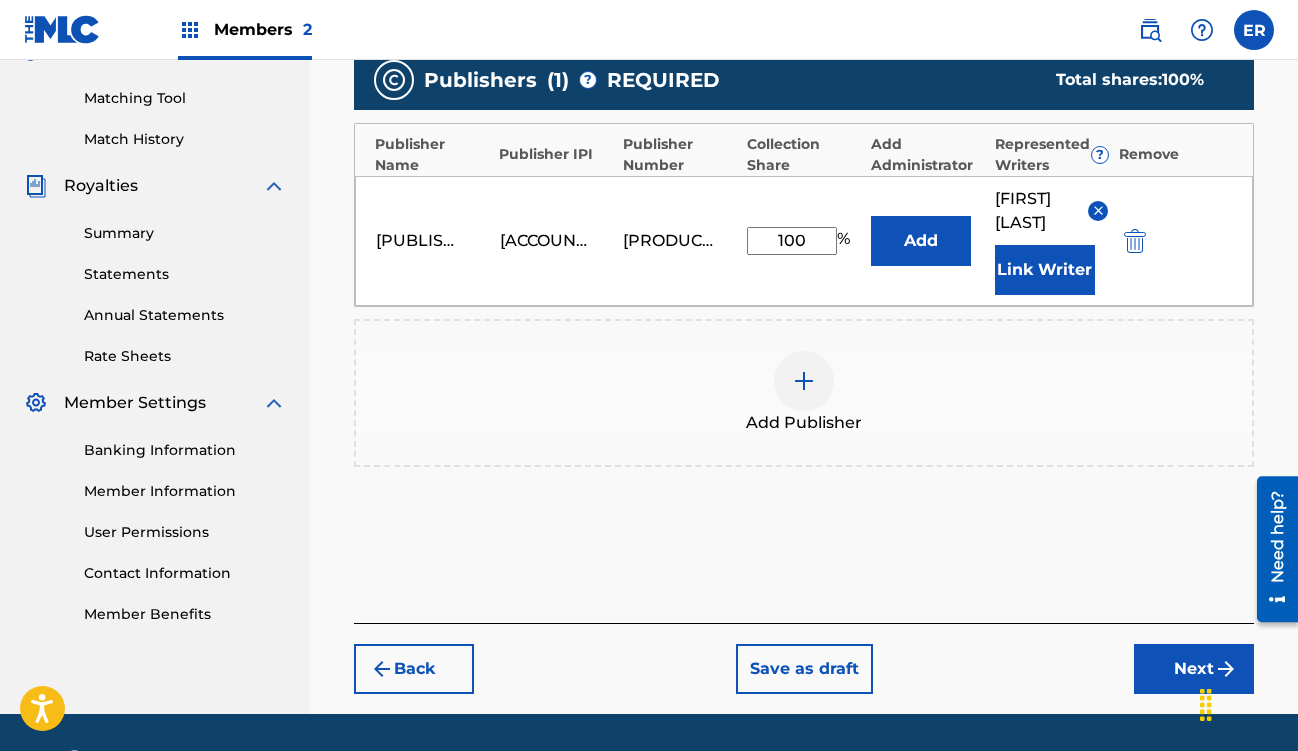 scroll, scrollTop: 511, scrollLeft: 0, axis: vertical 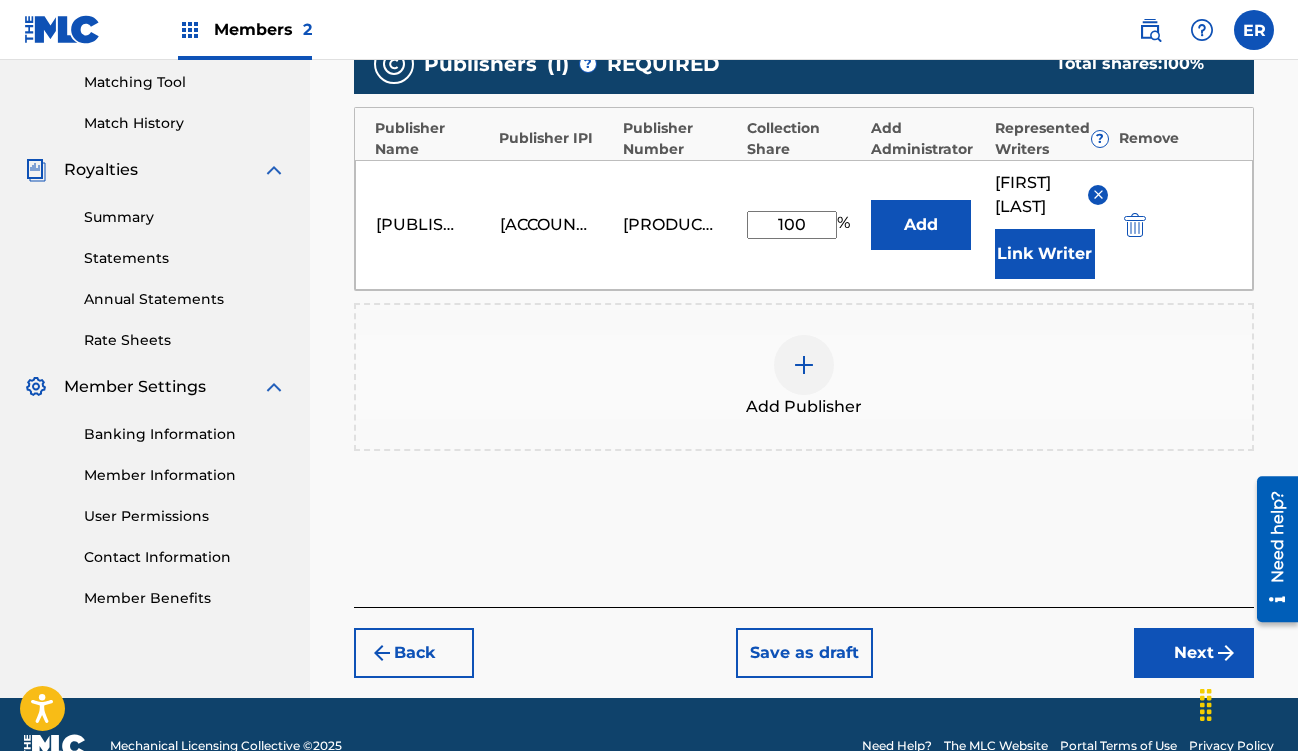 click on "Next" at bounding box center (1194, 653) 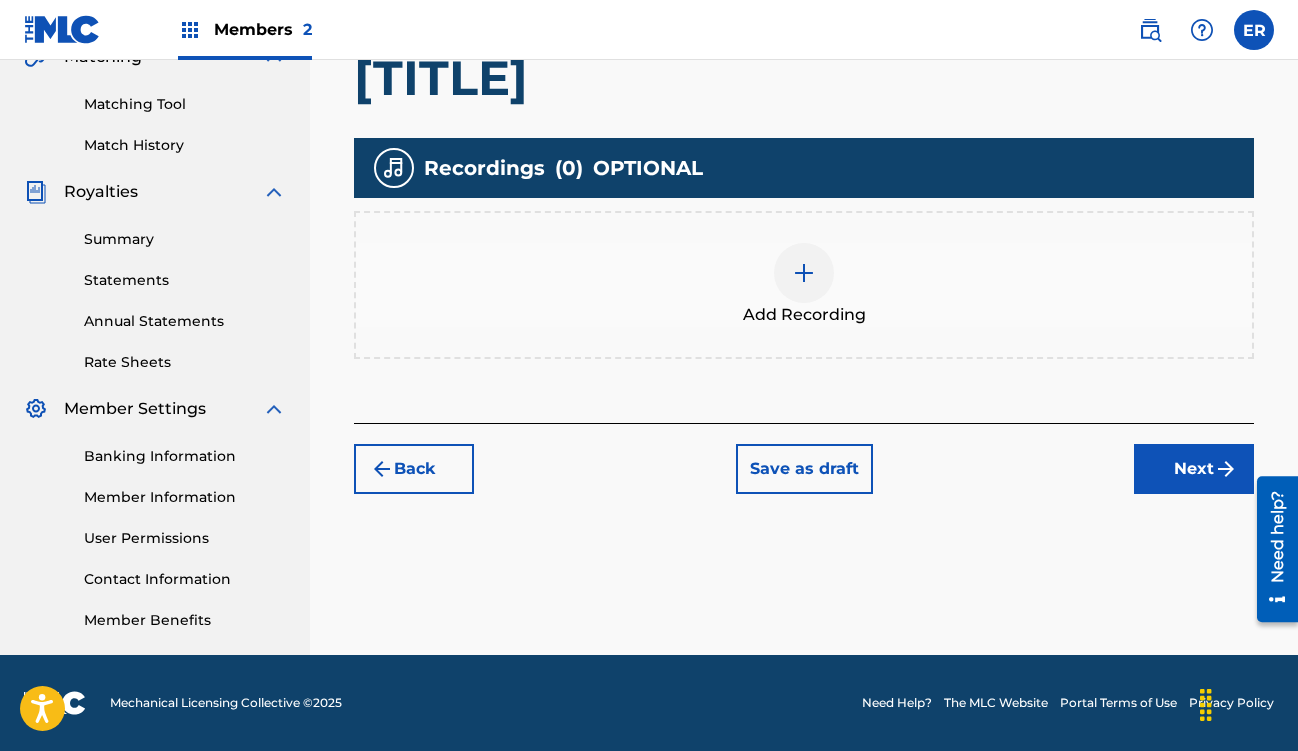 click at bounding box center (804, 273) 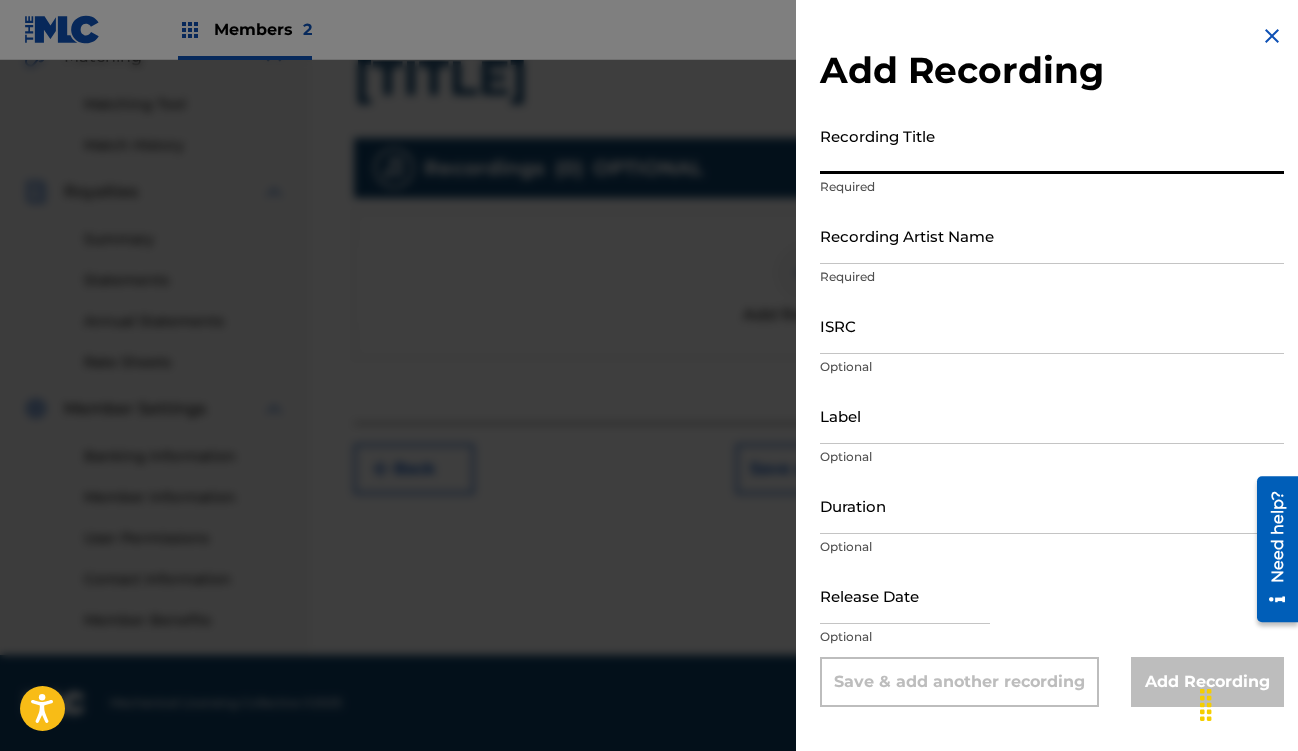 click on "Recording Title" at bounding box center [1052, 145] 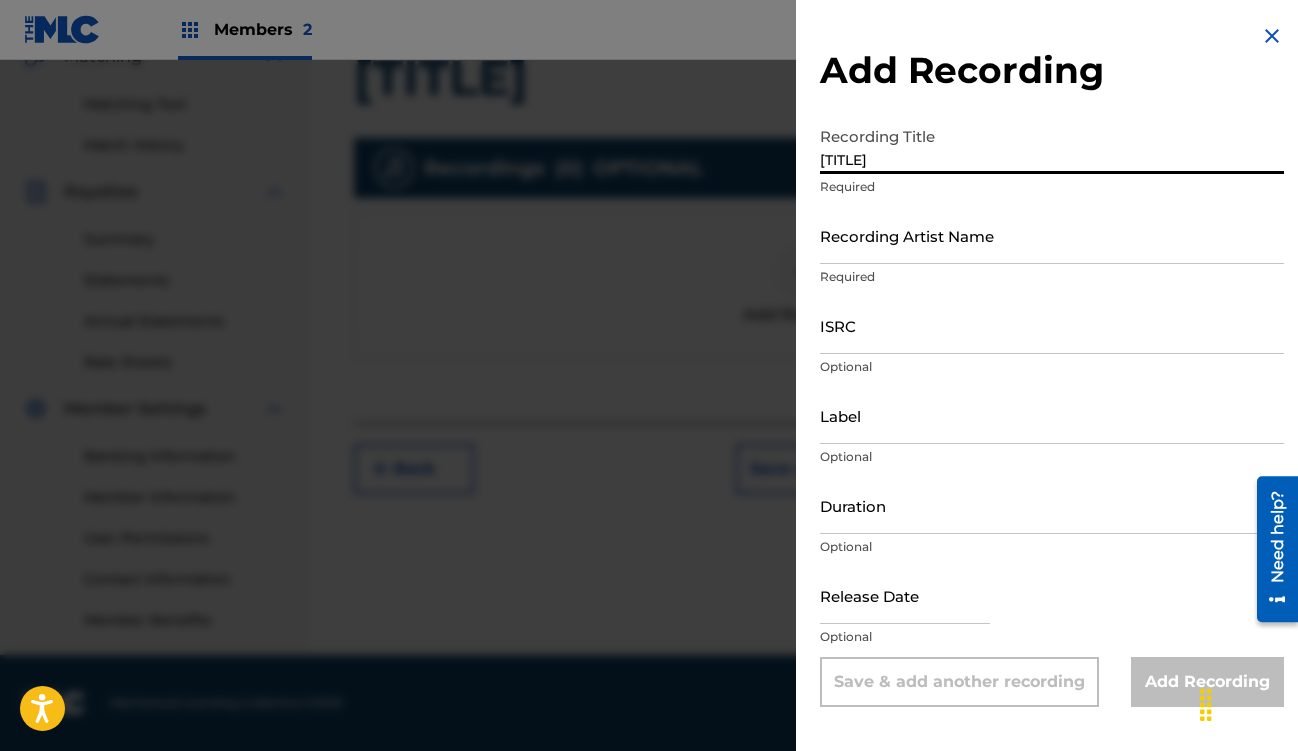 type on "[TITLE]" 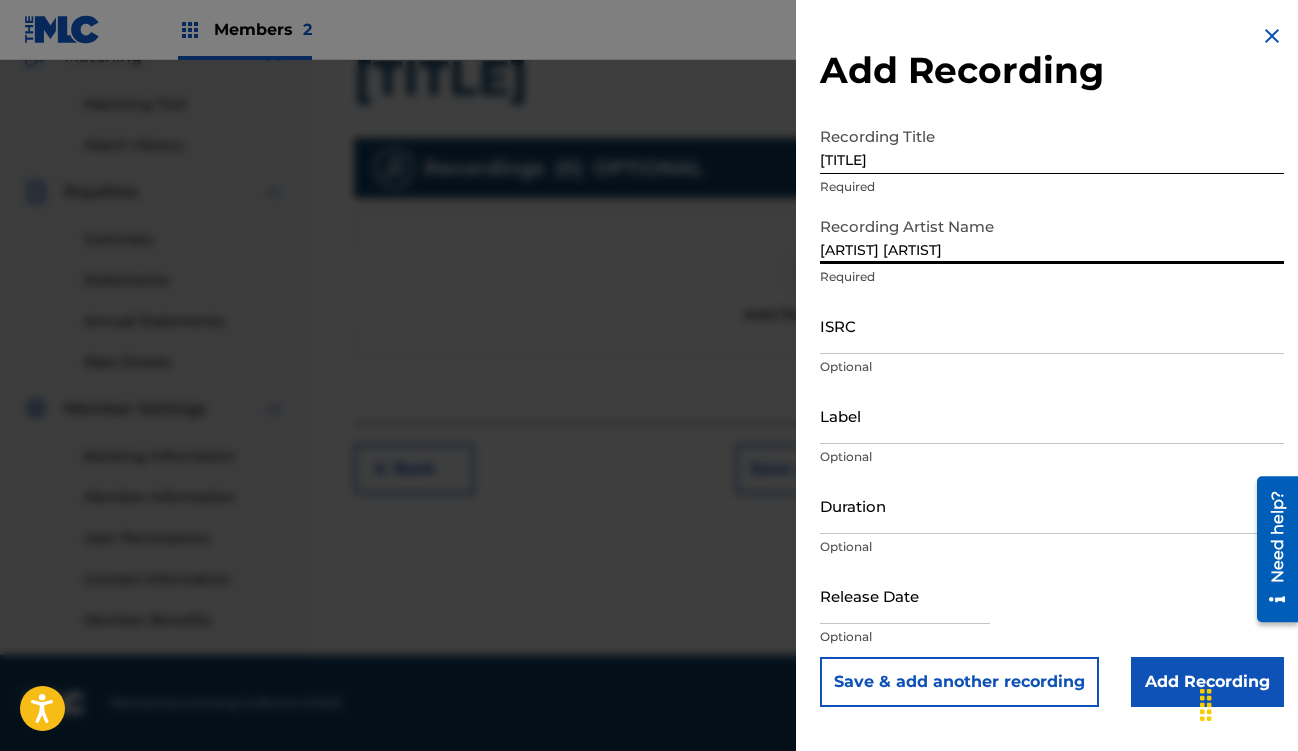 type on "[ARTIST] [ARTIST]" 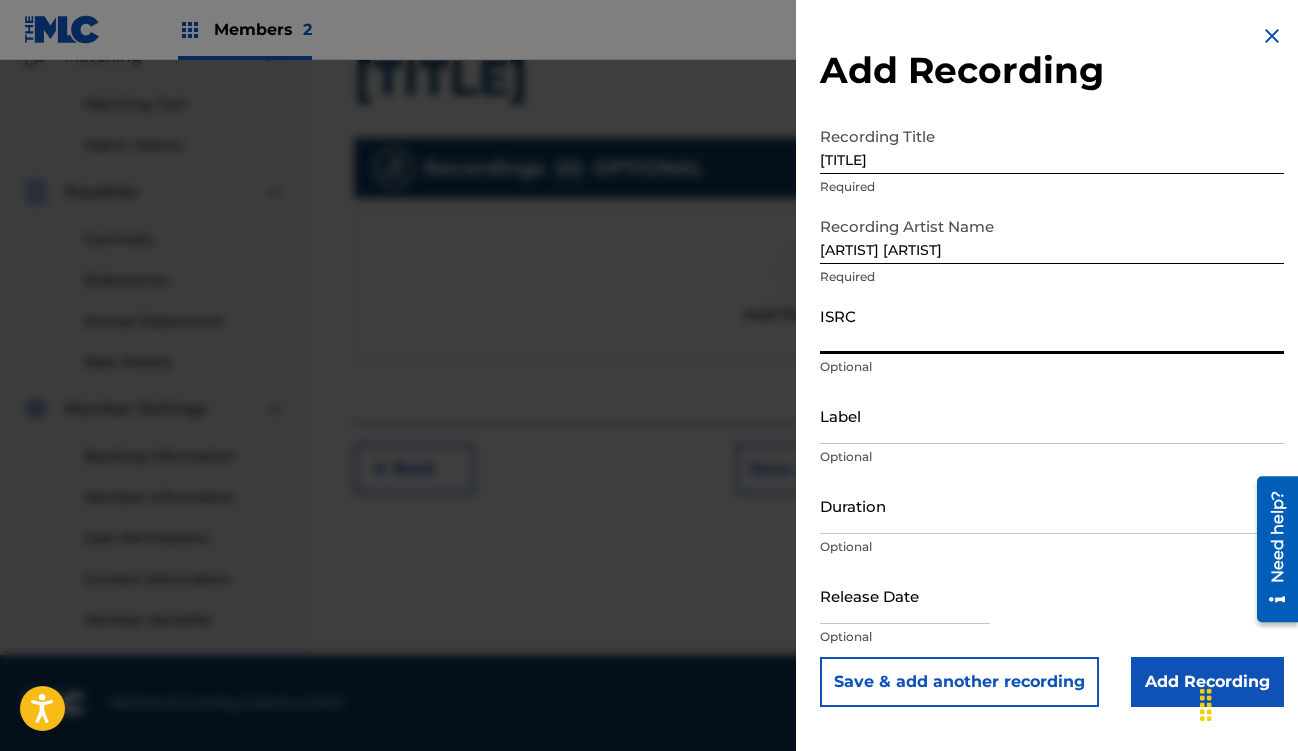paste on "[ISRC]" 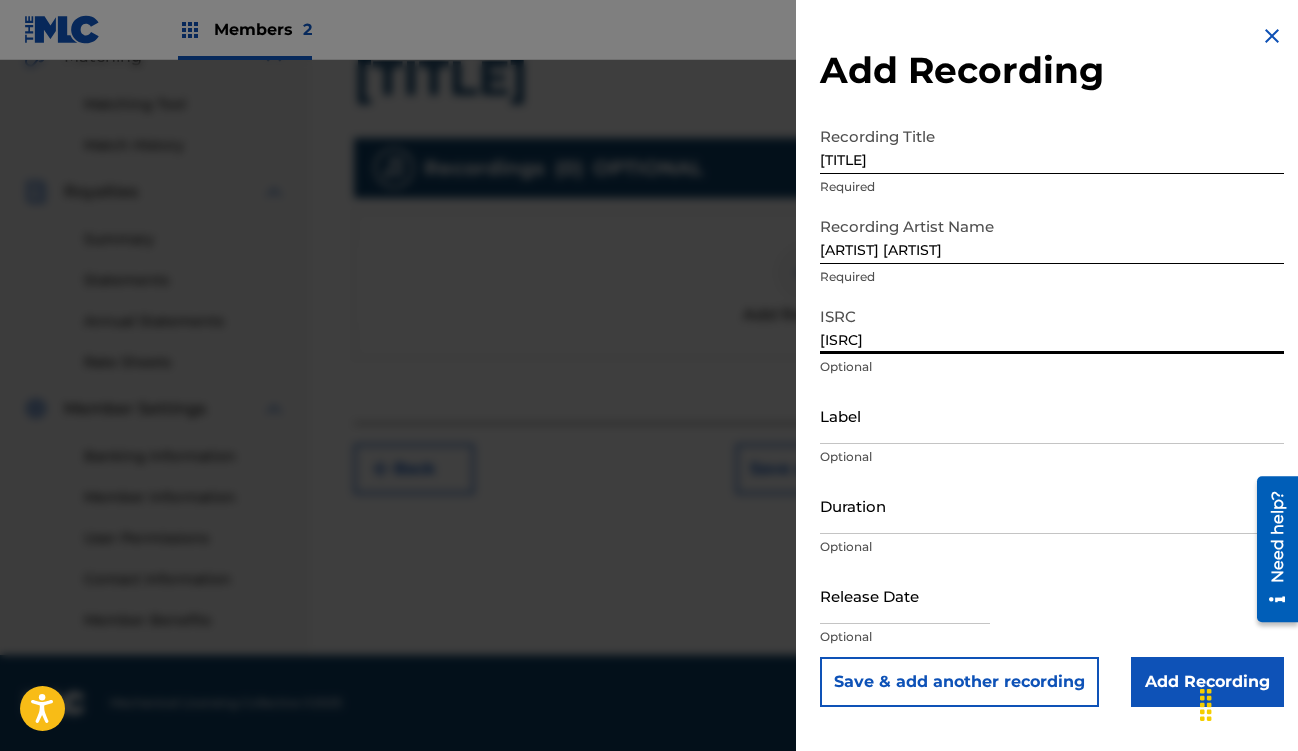 type on "[ISRC]" 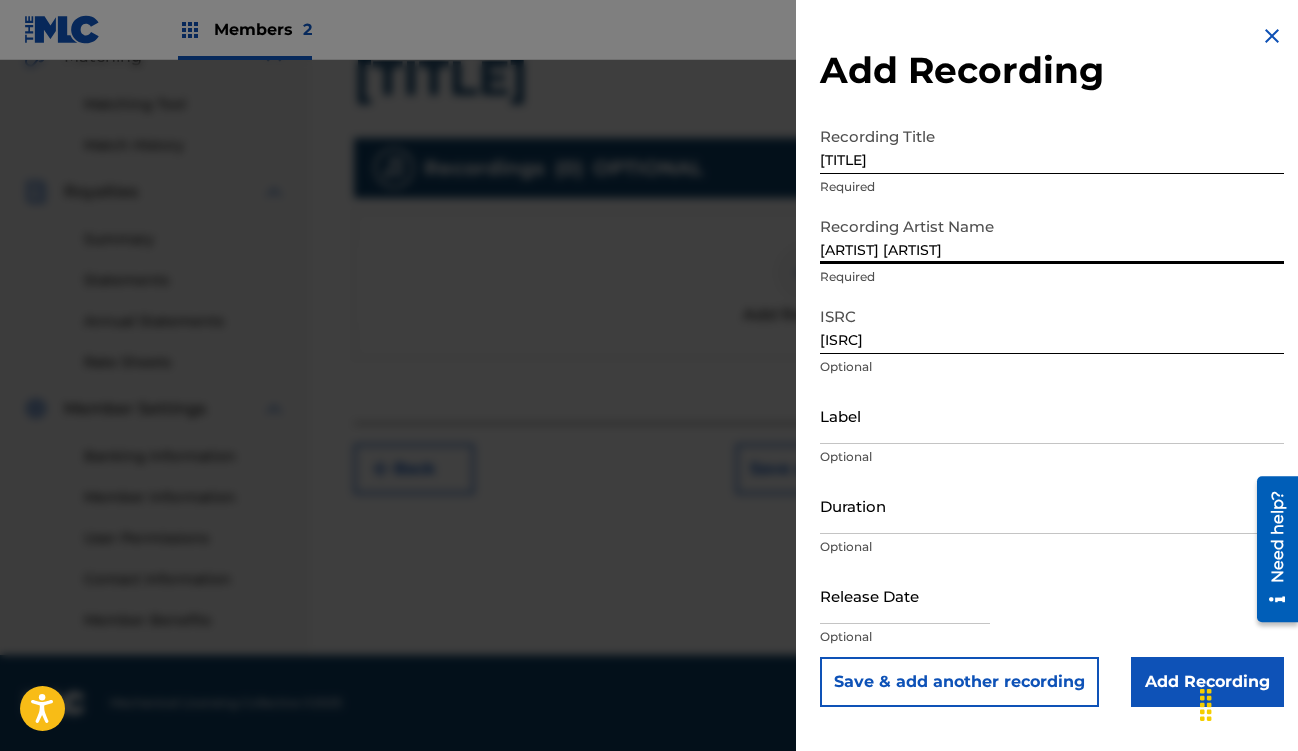 drag, startPoint x: 1029, startPoint y: 256, endPoint x: 800, endPoint y: 248, distance: 229.1397 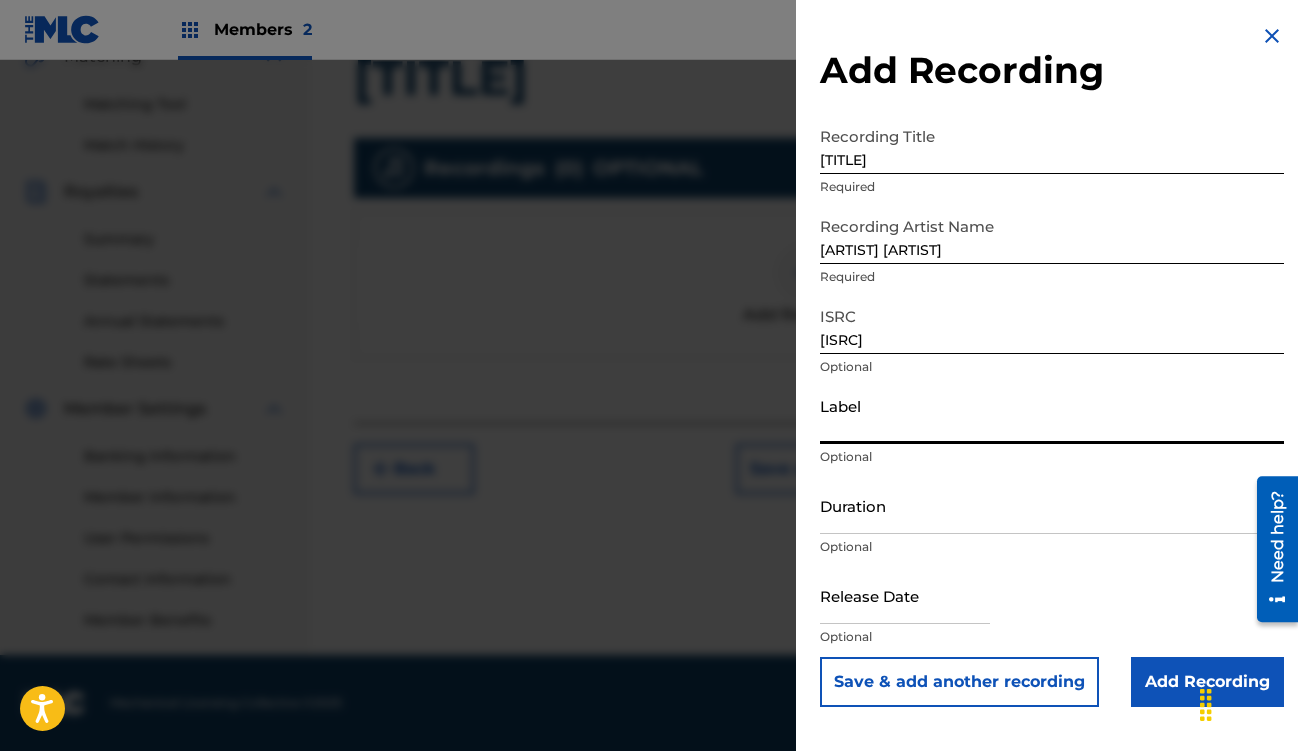 click on "Label" at bounding box center (1052, 415) 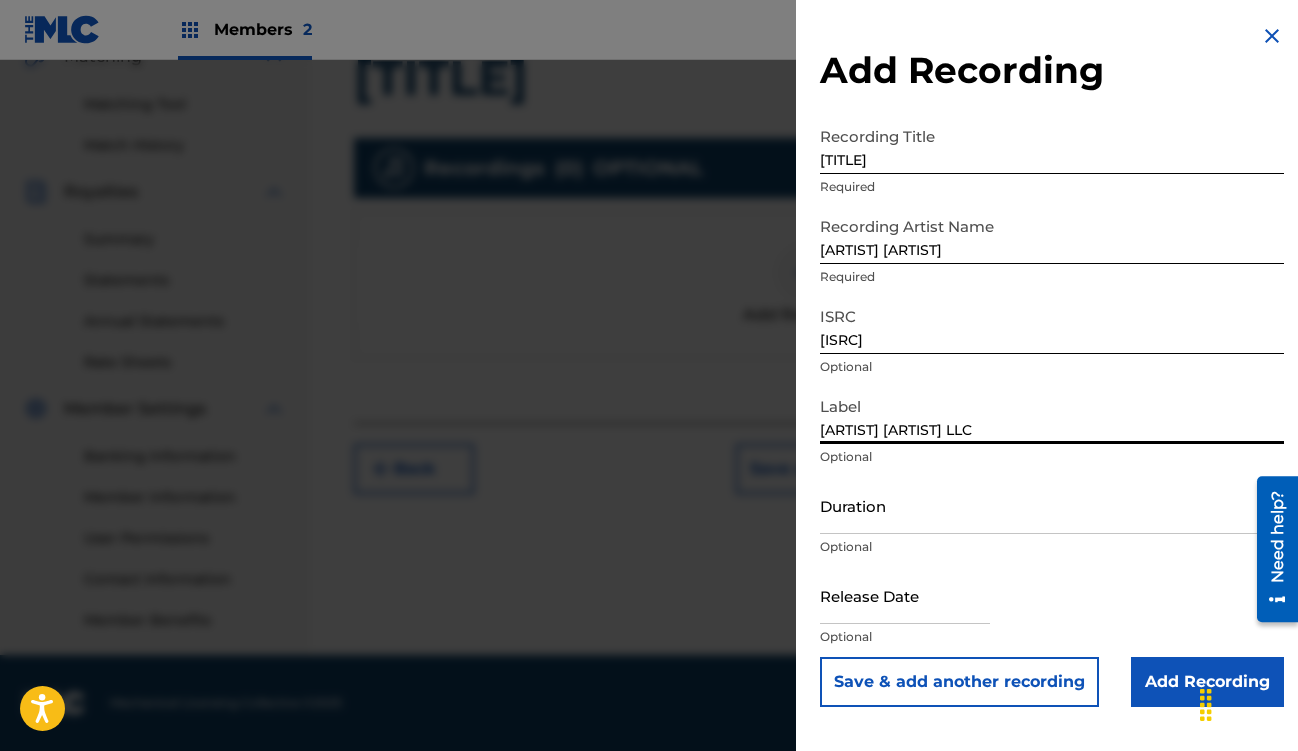 type on "[ARTIST] [ARTIST] LLC" 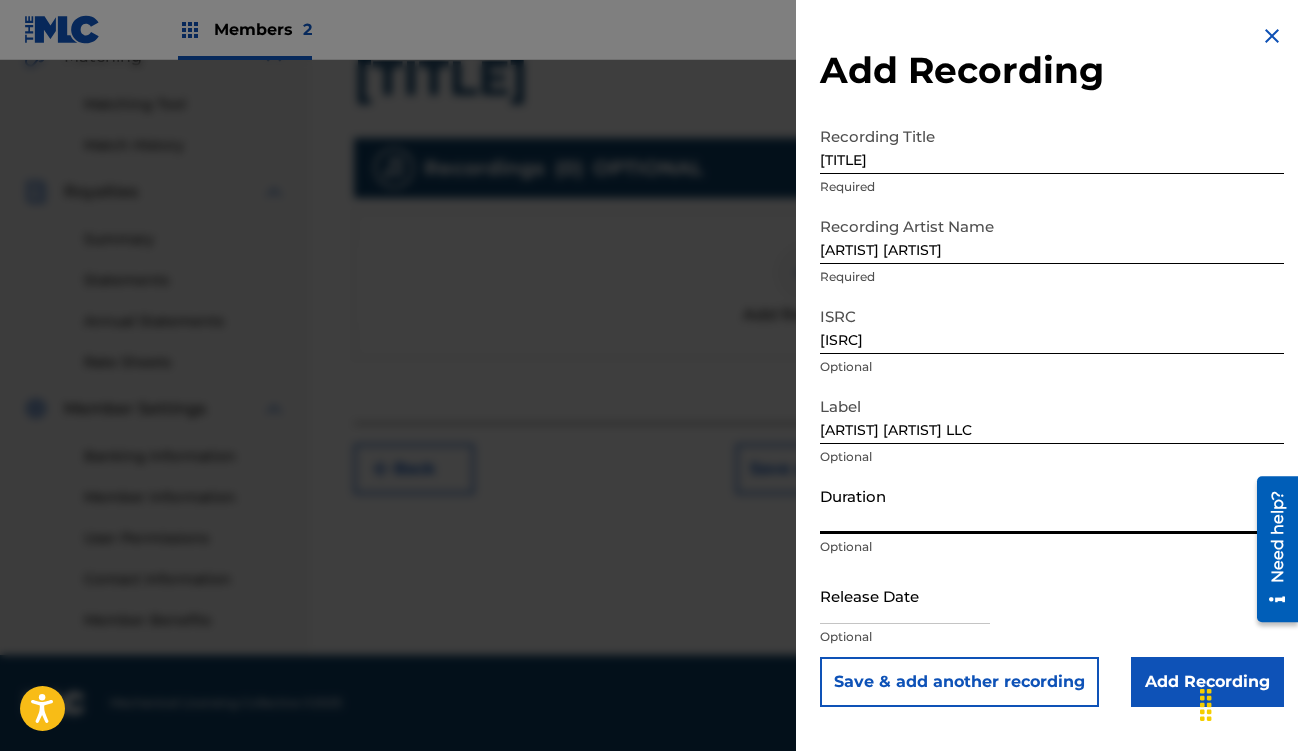 click on "Duration" at bounding box center [1052, 505] 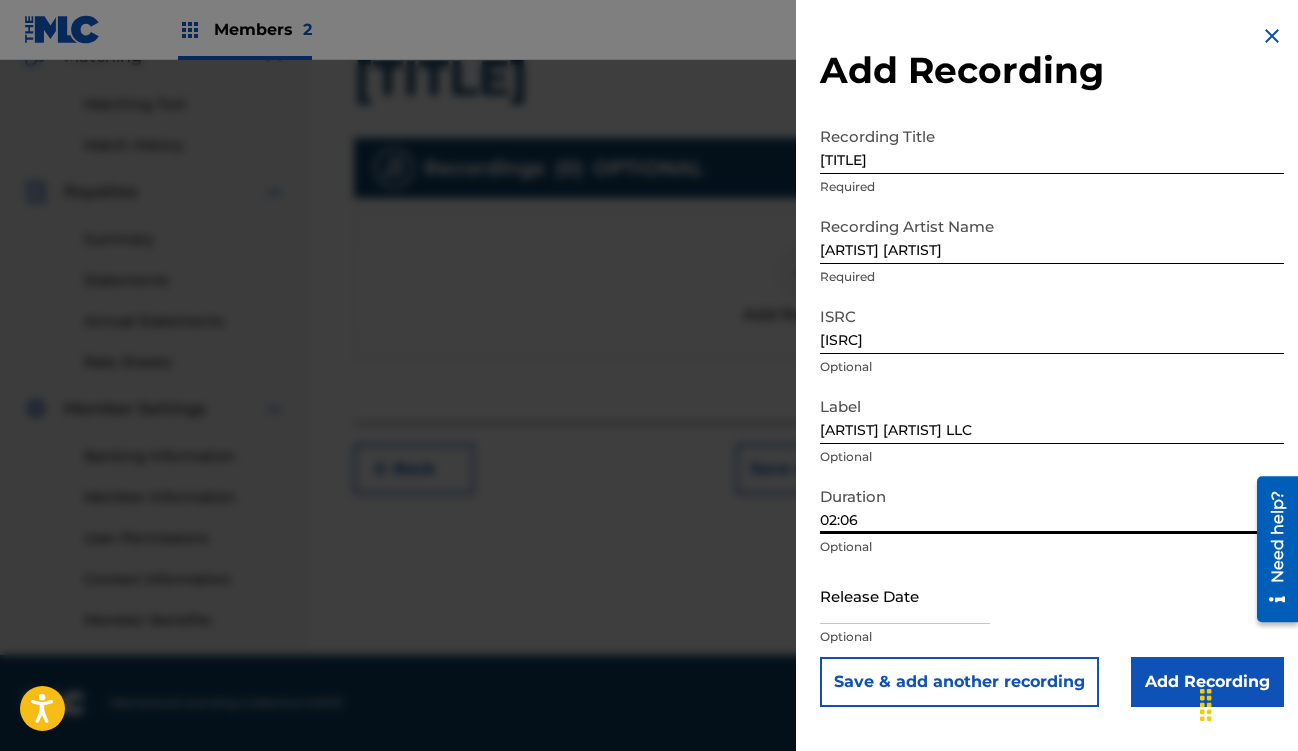 scroll, scrollTop: 489, scrollLeft: 0, axis: vertical 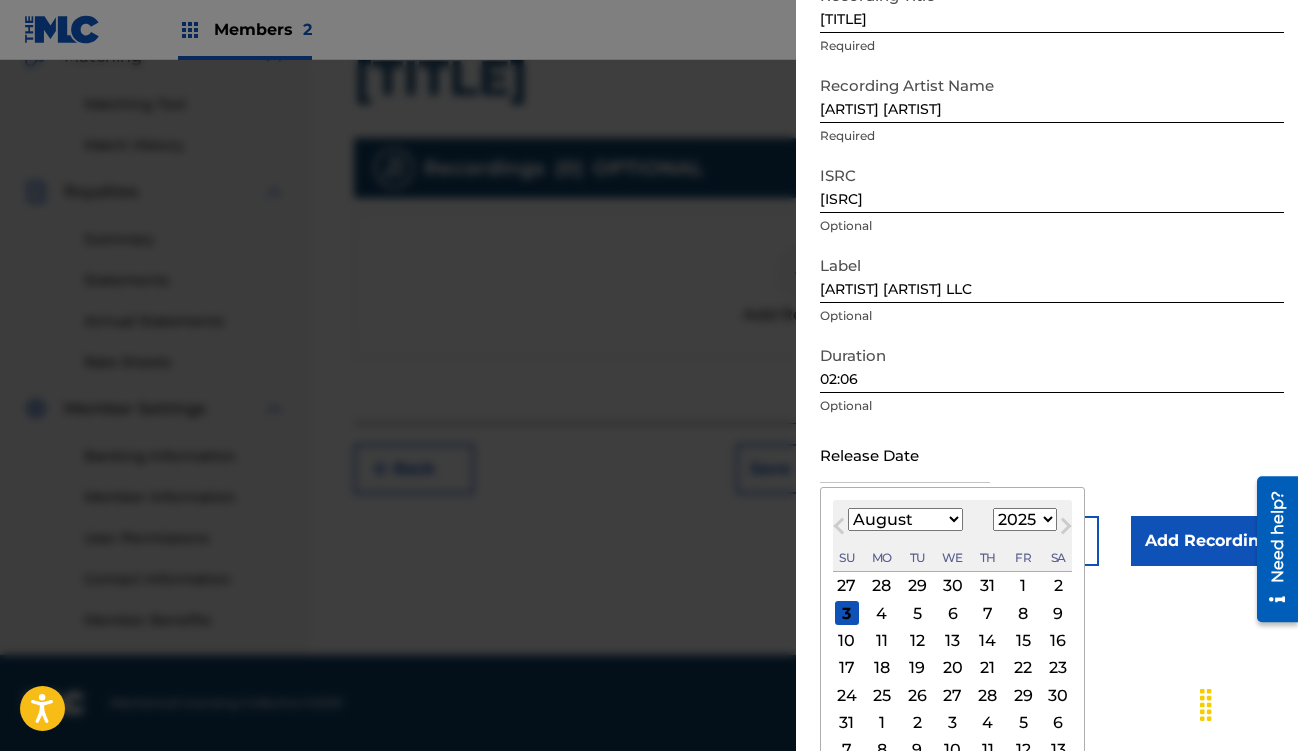 click on "2" at bounding box center [1058, 586] 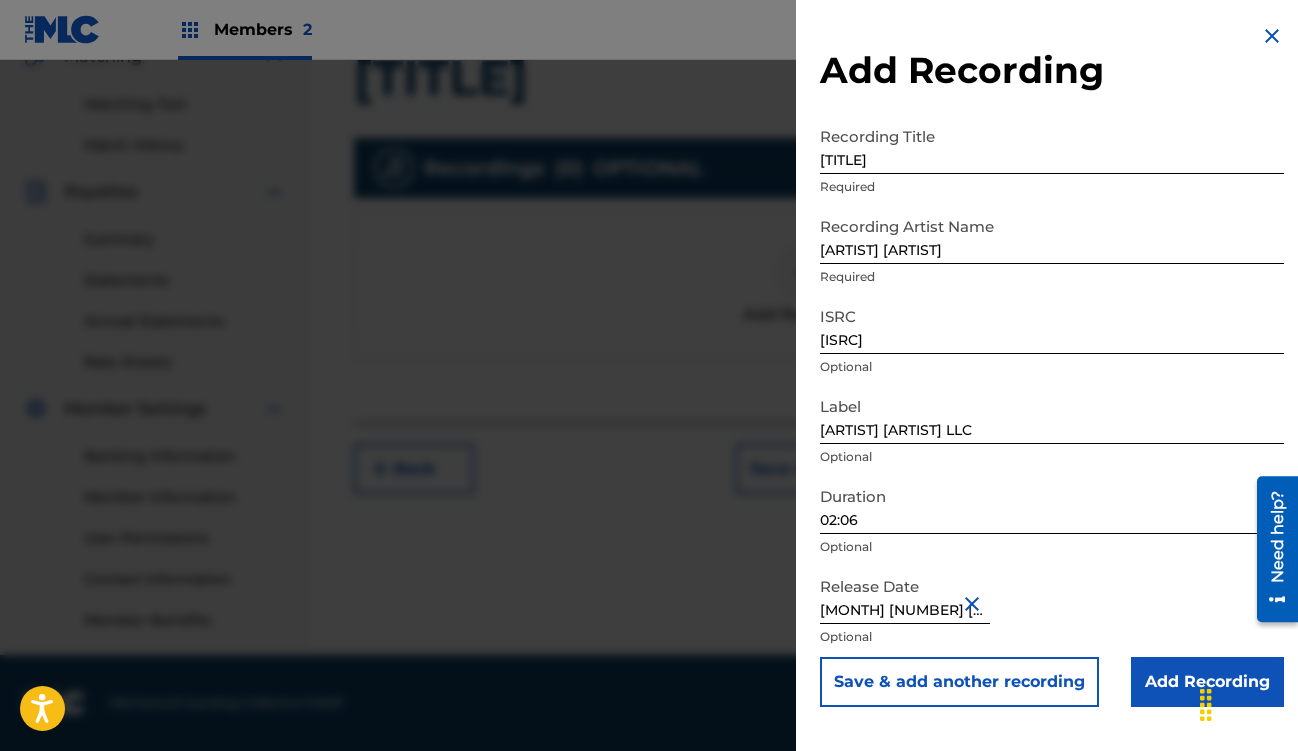 scroll, scrollTop: 0, scrollLeft: 0, axis: both 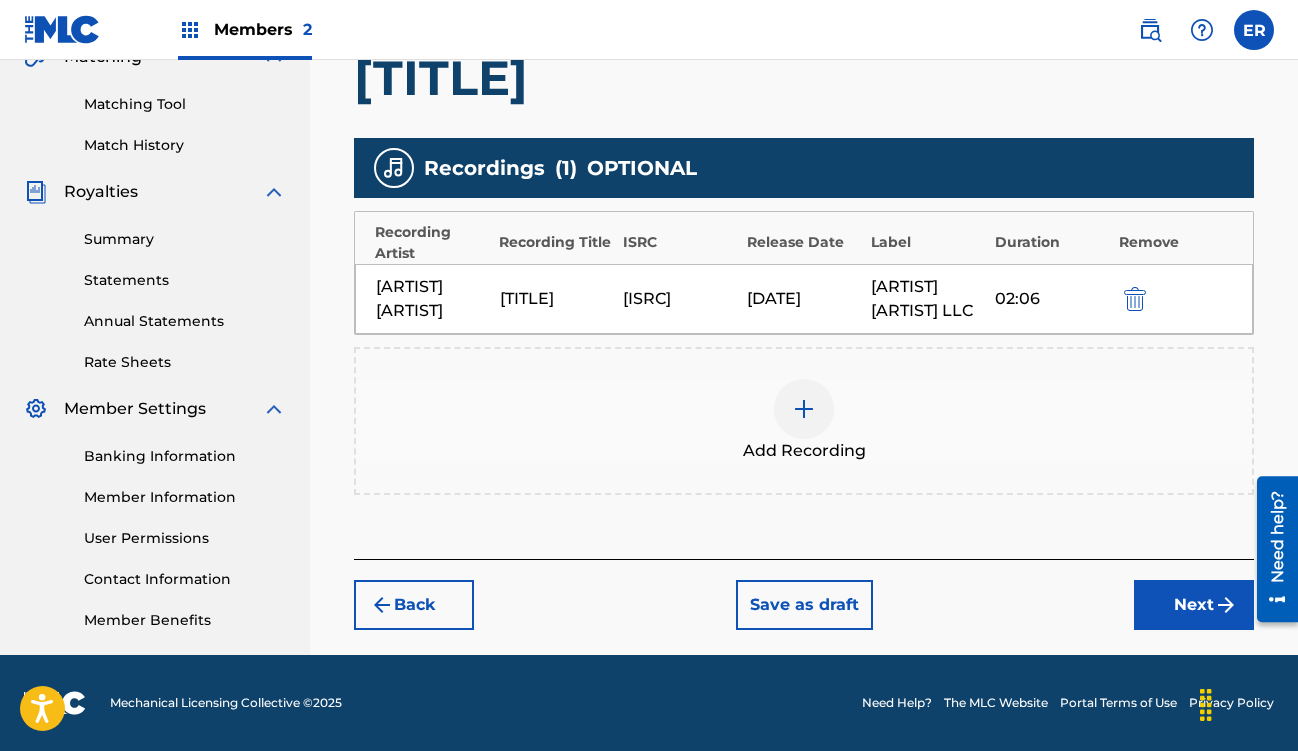 click on "Next" at bounding box center [1194, 605] 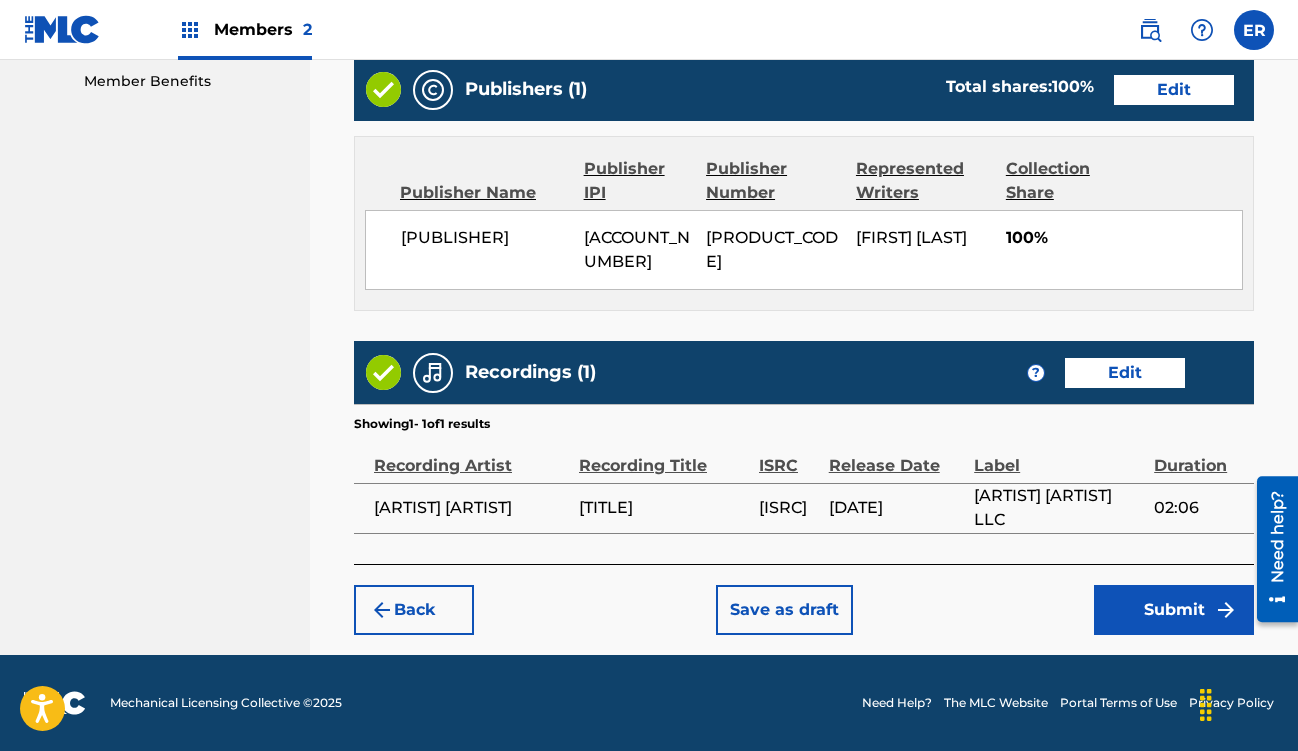 scroll, scrollTop: 1051, scrollLeft: 0, axis: vertical 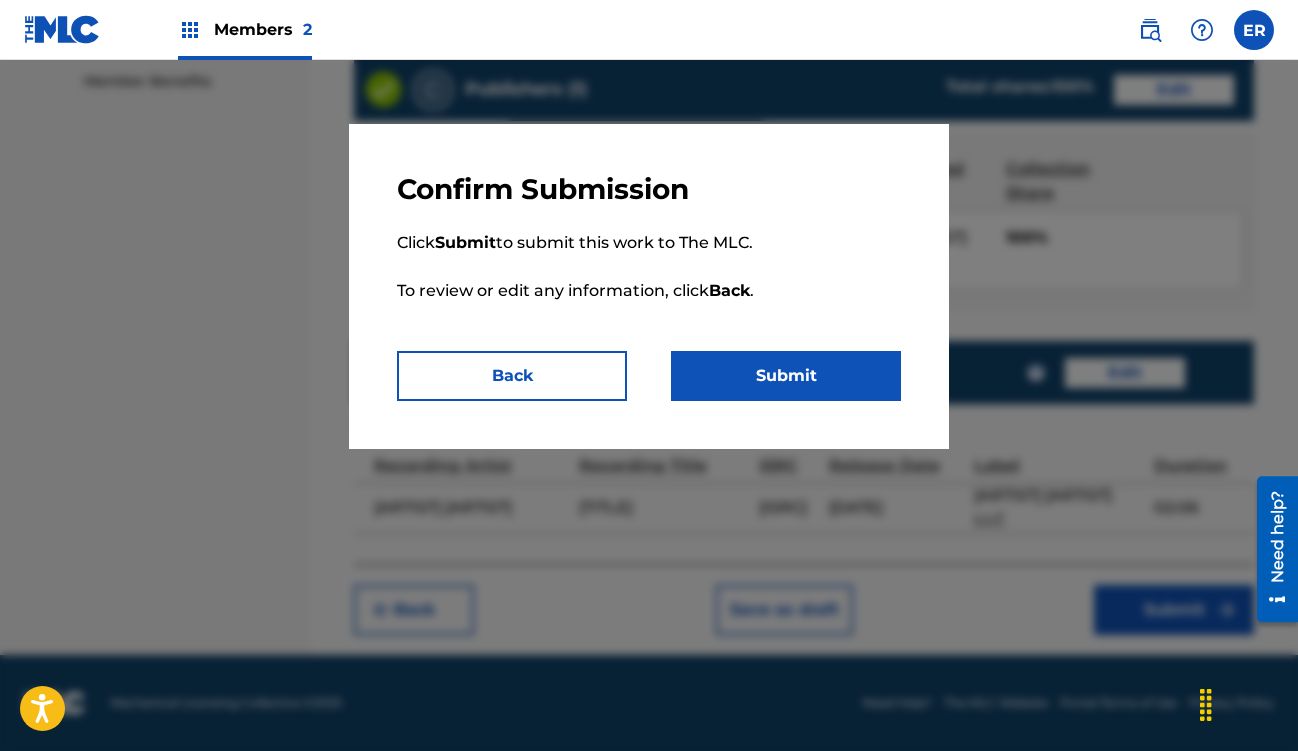 click on "Submit" at bounding box center [786, 376] 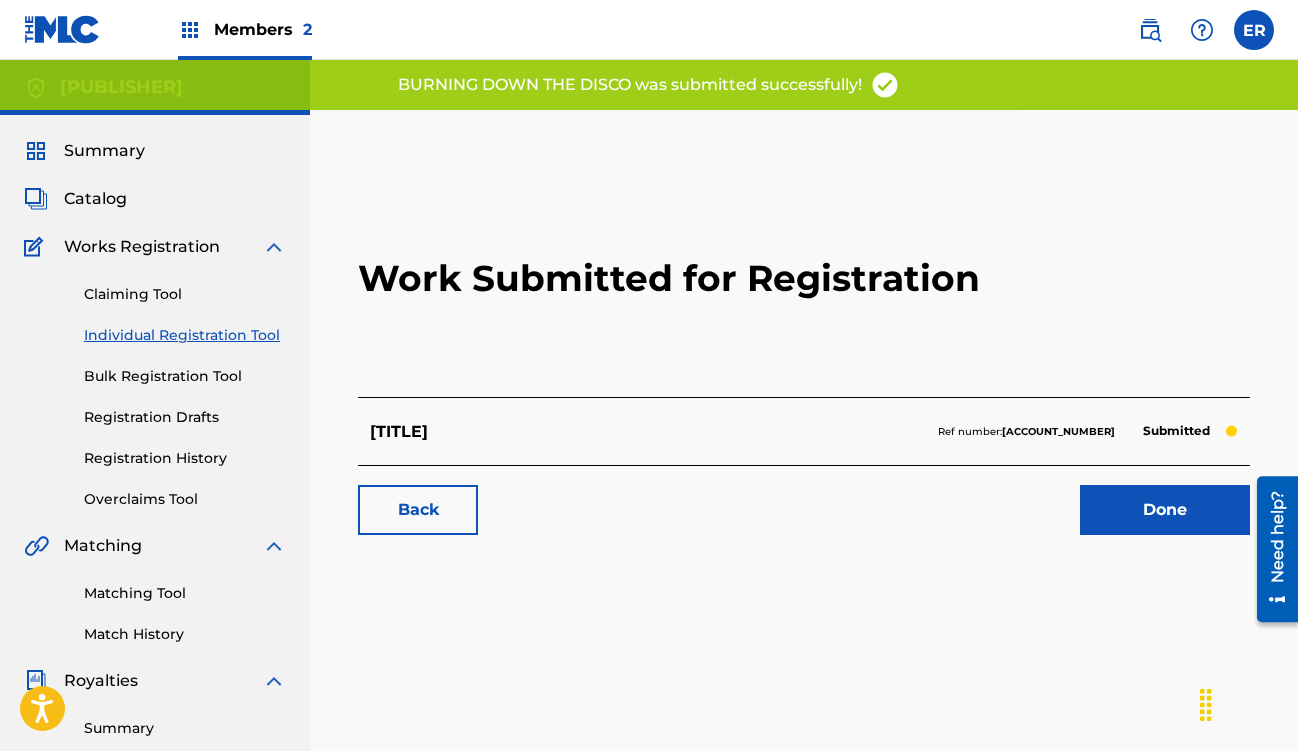 click on "Done" at bounding box center [1165, 510] 